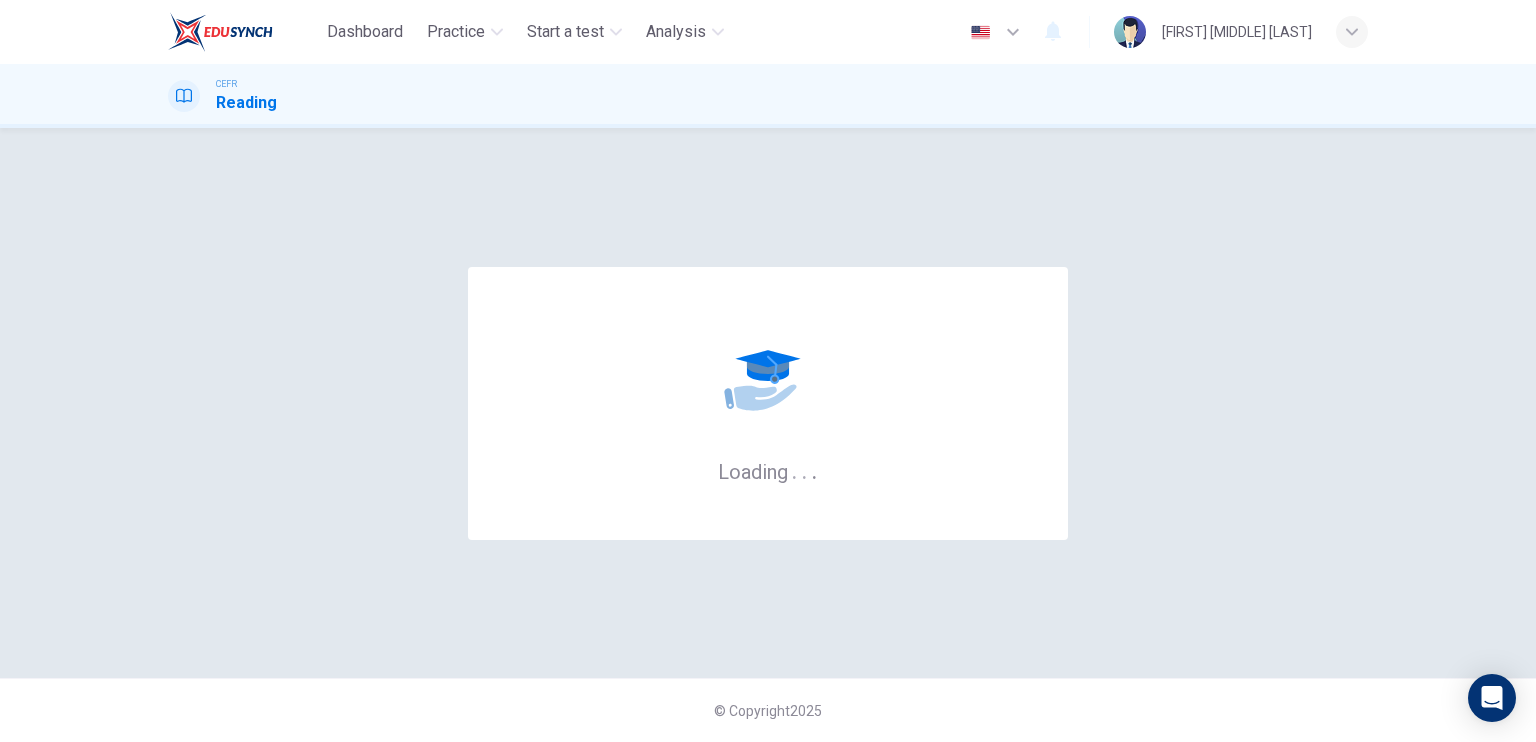 scroll, scrollTop: 0, scrollLeft: 0, axis: both 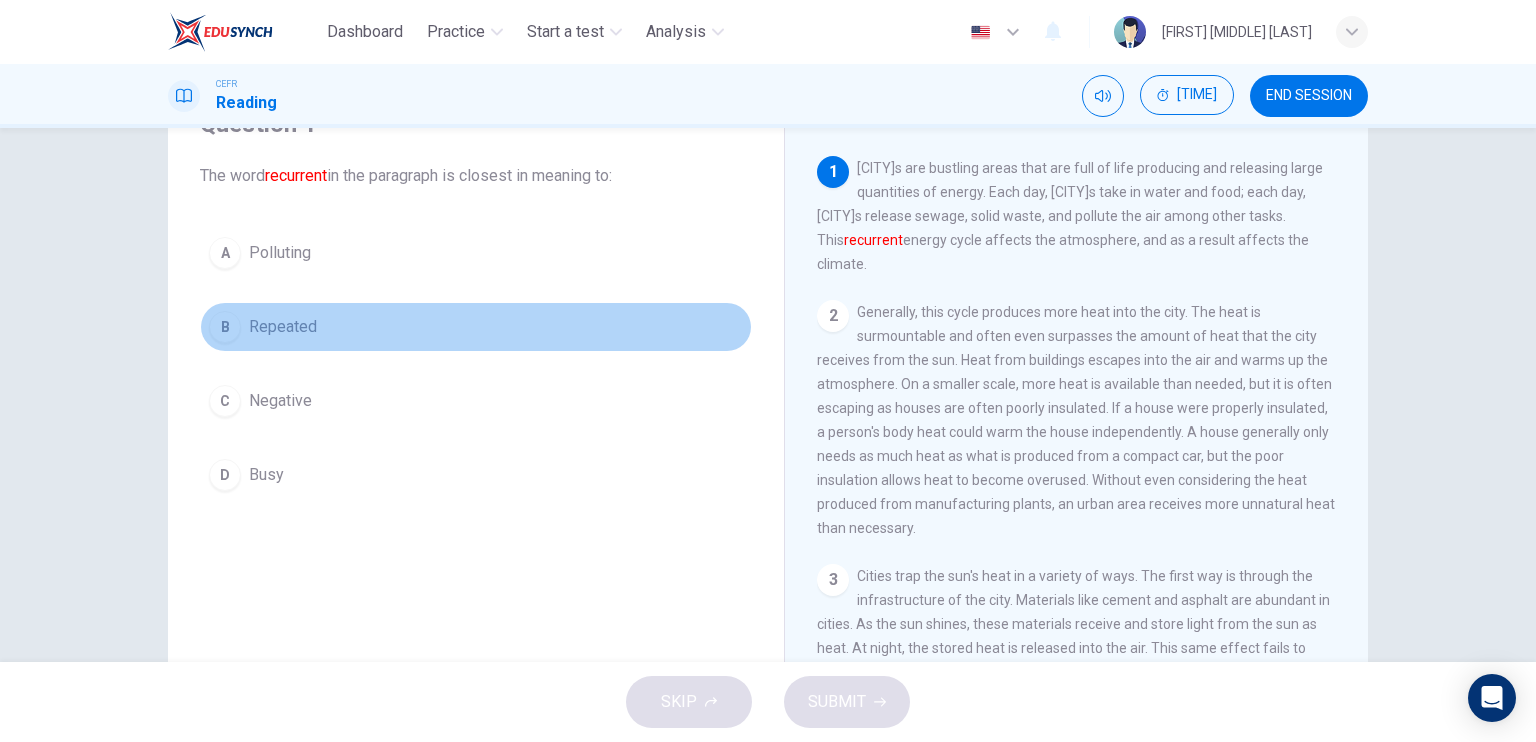 click on "B" at bounding box center (225, 253) 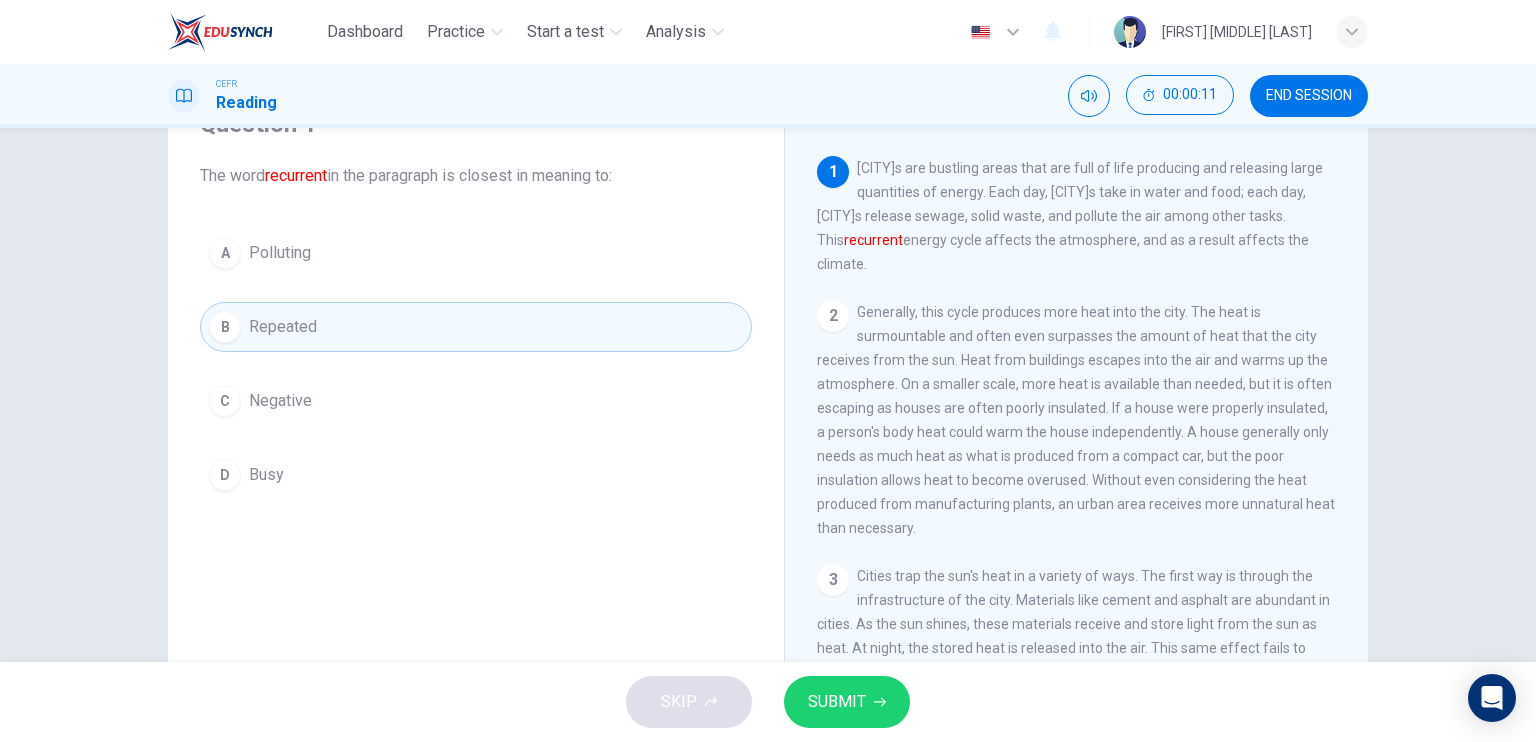 click on "SUBMIT" at bounding box center [837, 702] 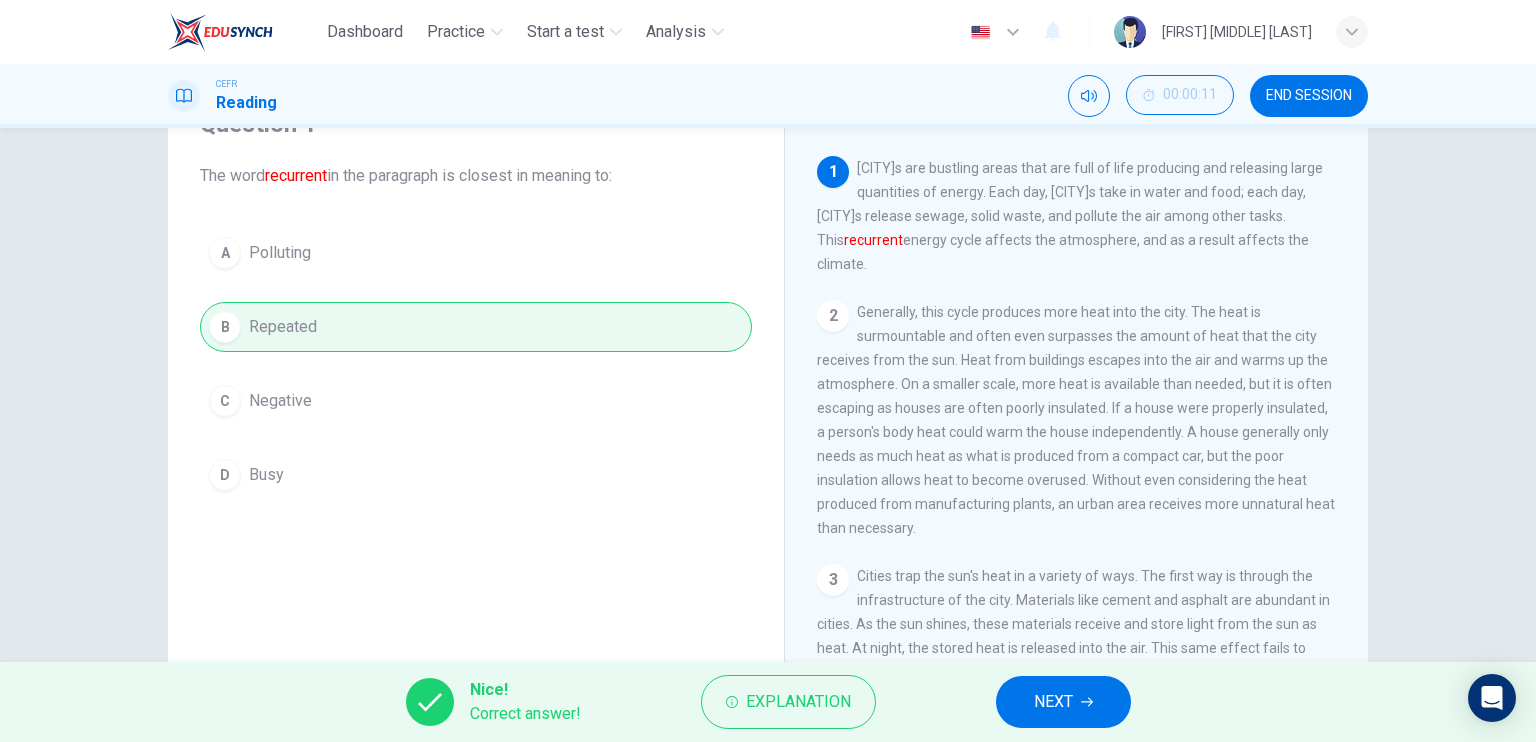 click at bounding box center (1087, 702) 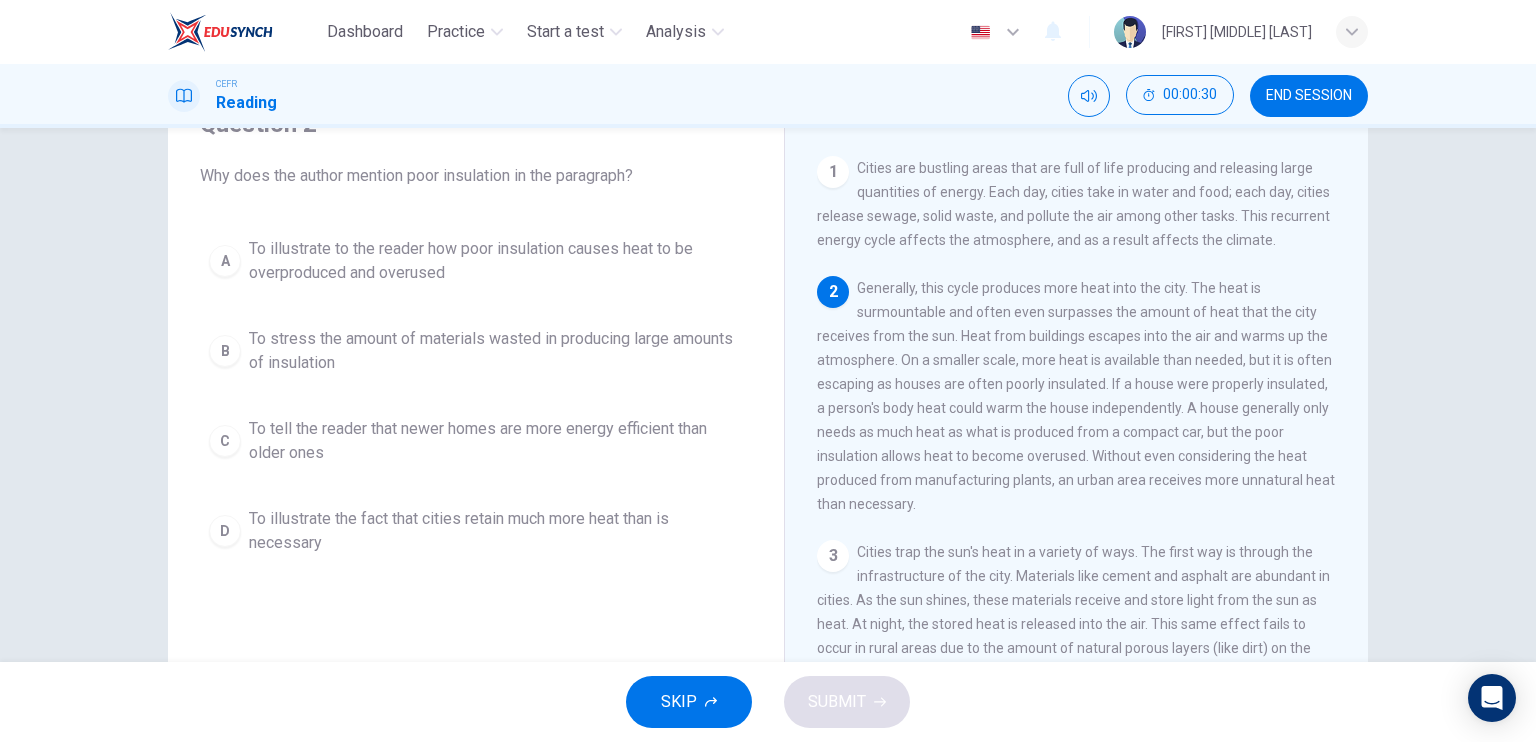 scroll, scrollTop: 0, scrollLeft: 0, axis: both 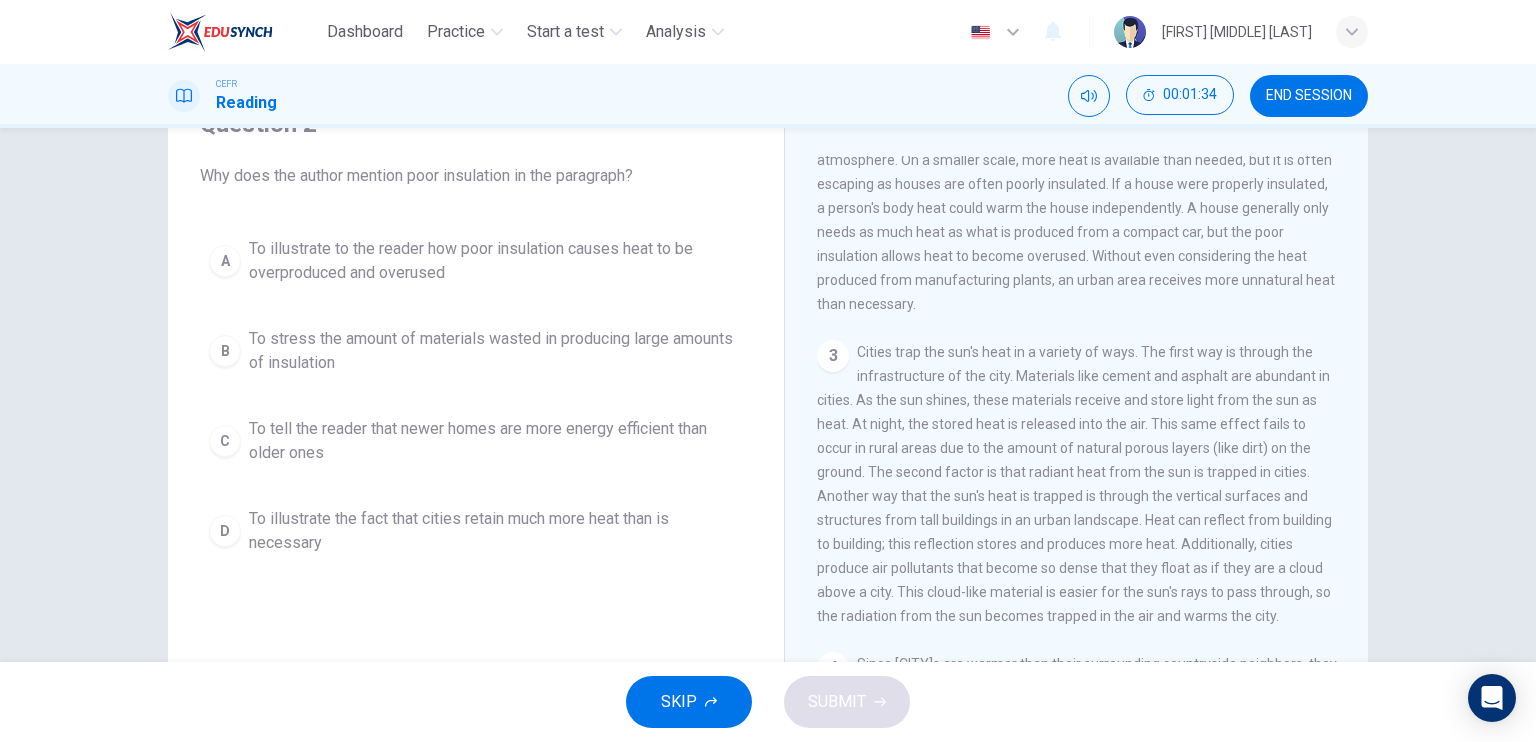 click on "To illustrate to the reader how poor insulation causes heat to be overproduced and overused" at bounding box center [496, 261] 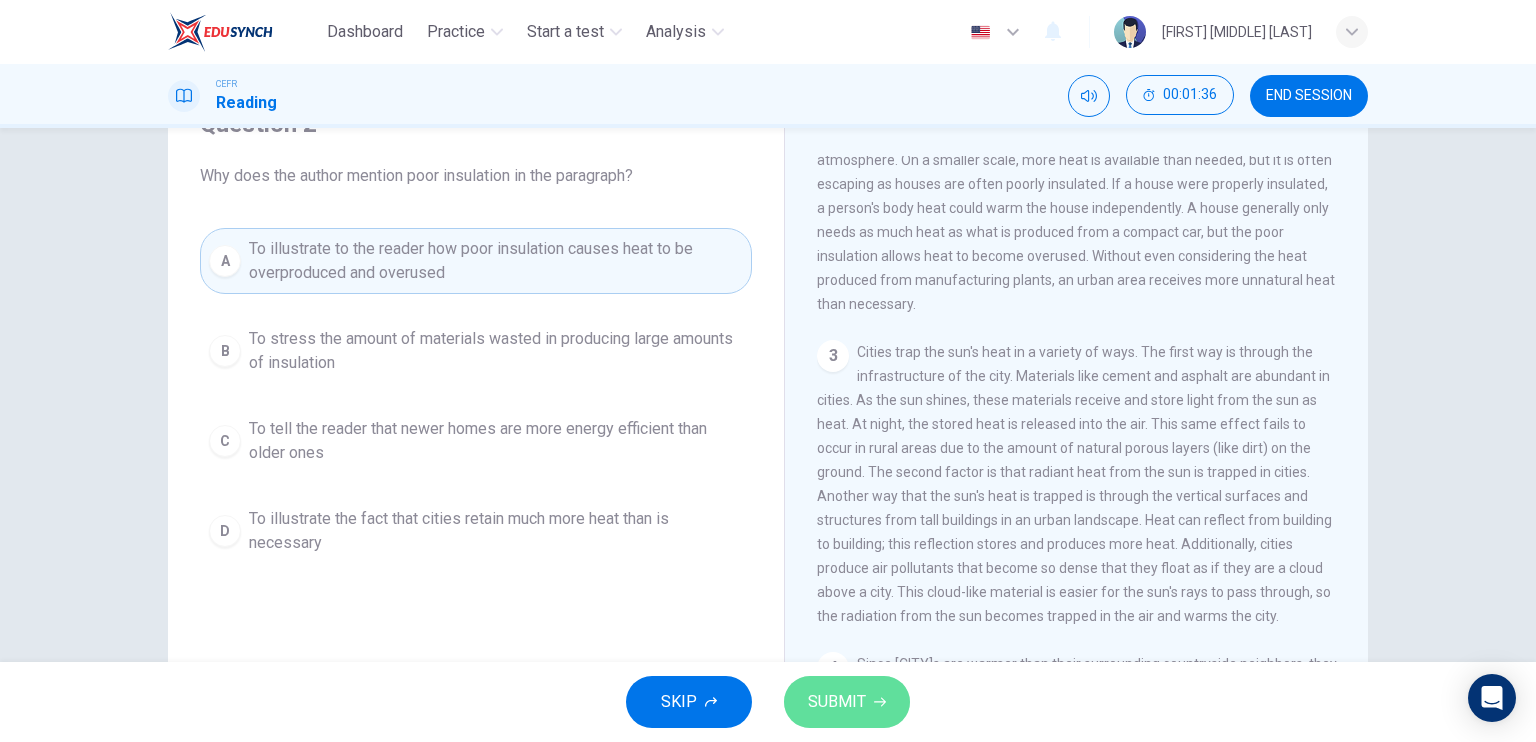 click on "SUBMIT" at bounding box center [847, 702] 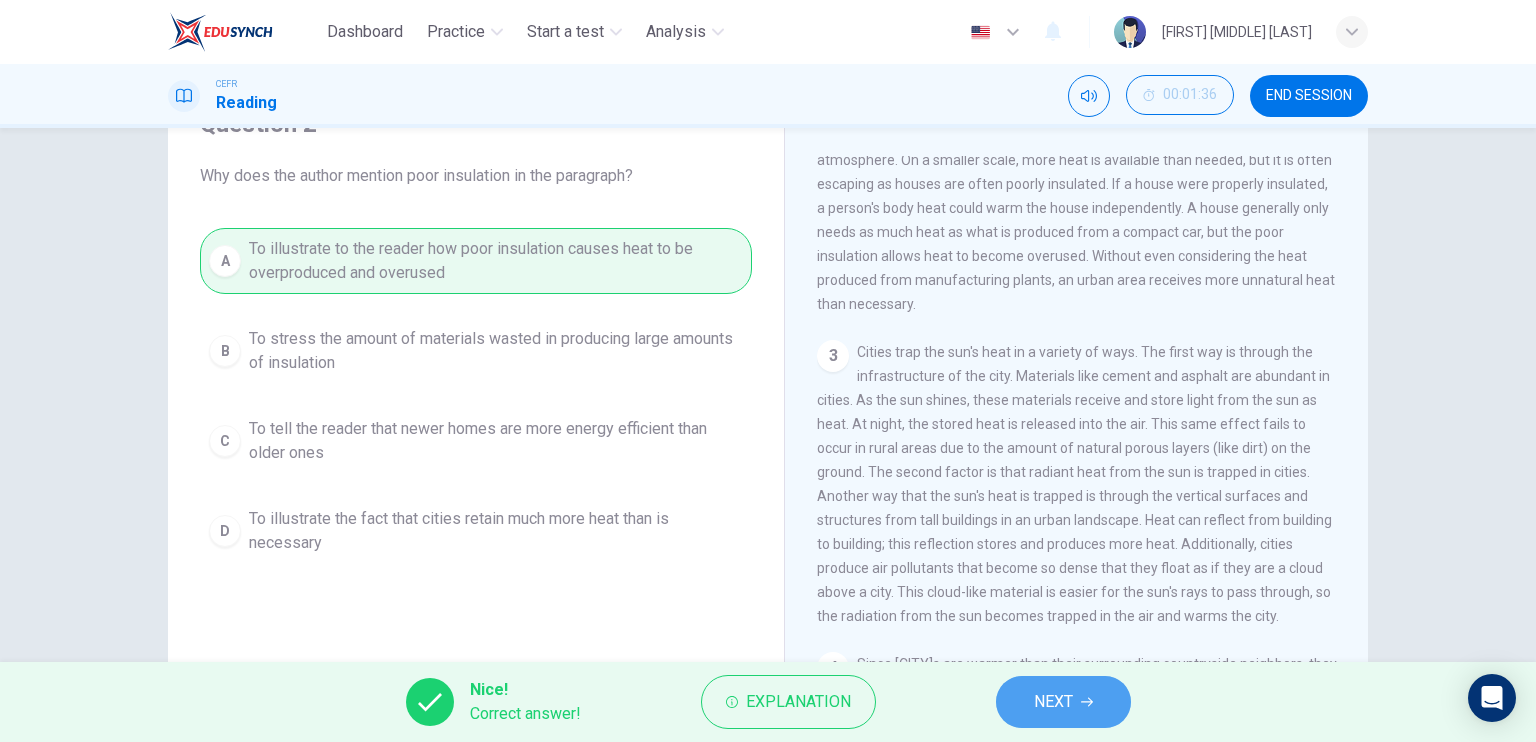 click on "NEXT" at bounding box center (1053, 702) 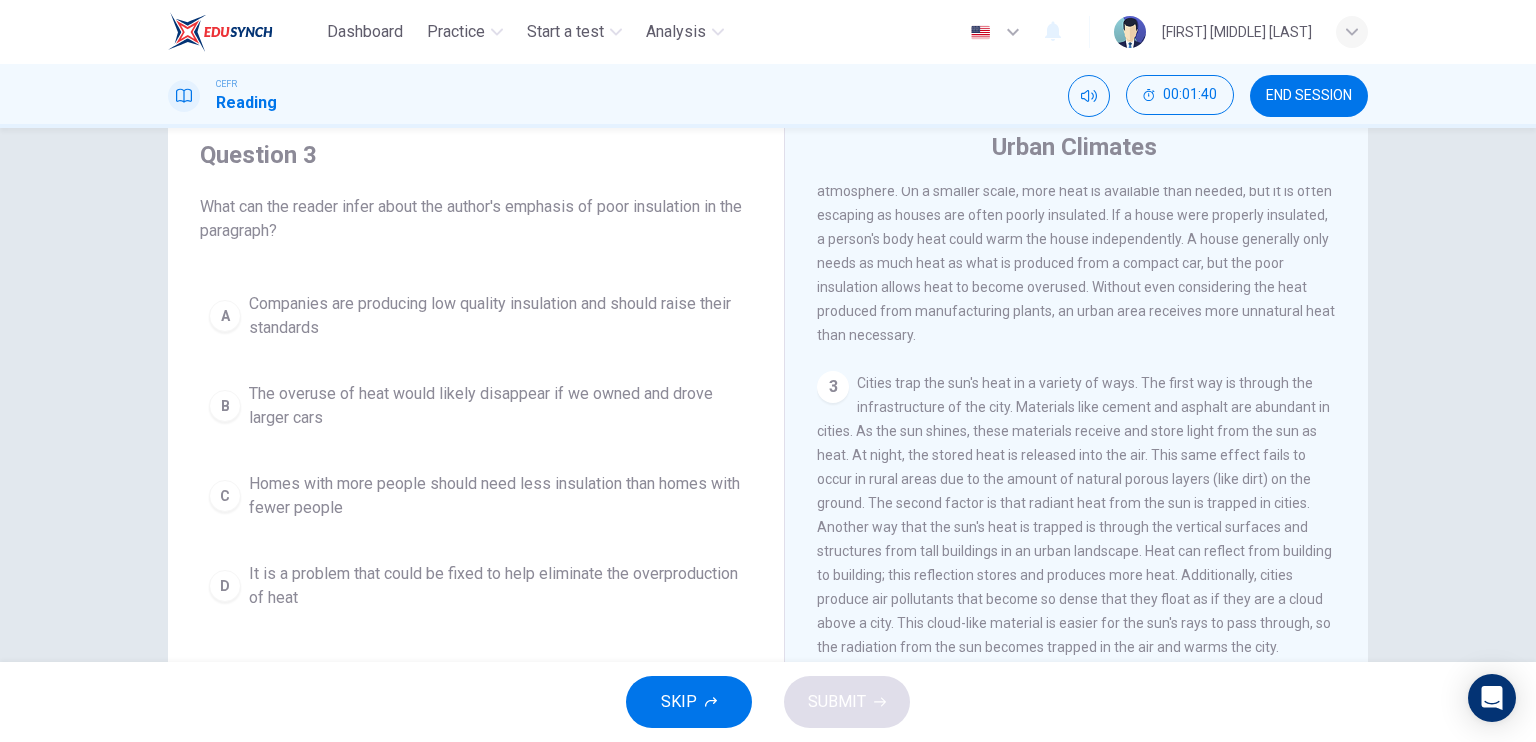scroll, scrollTop: 100, scrollLeft: 0, axis: vertical 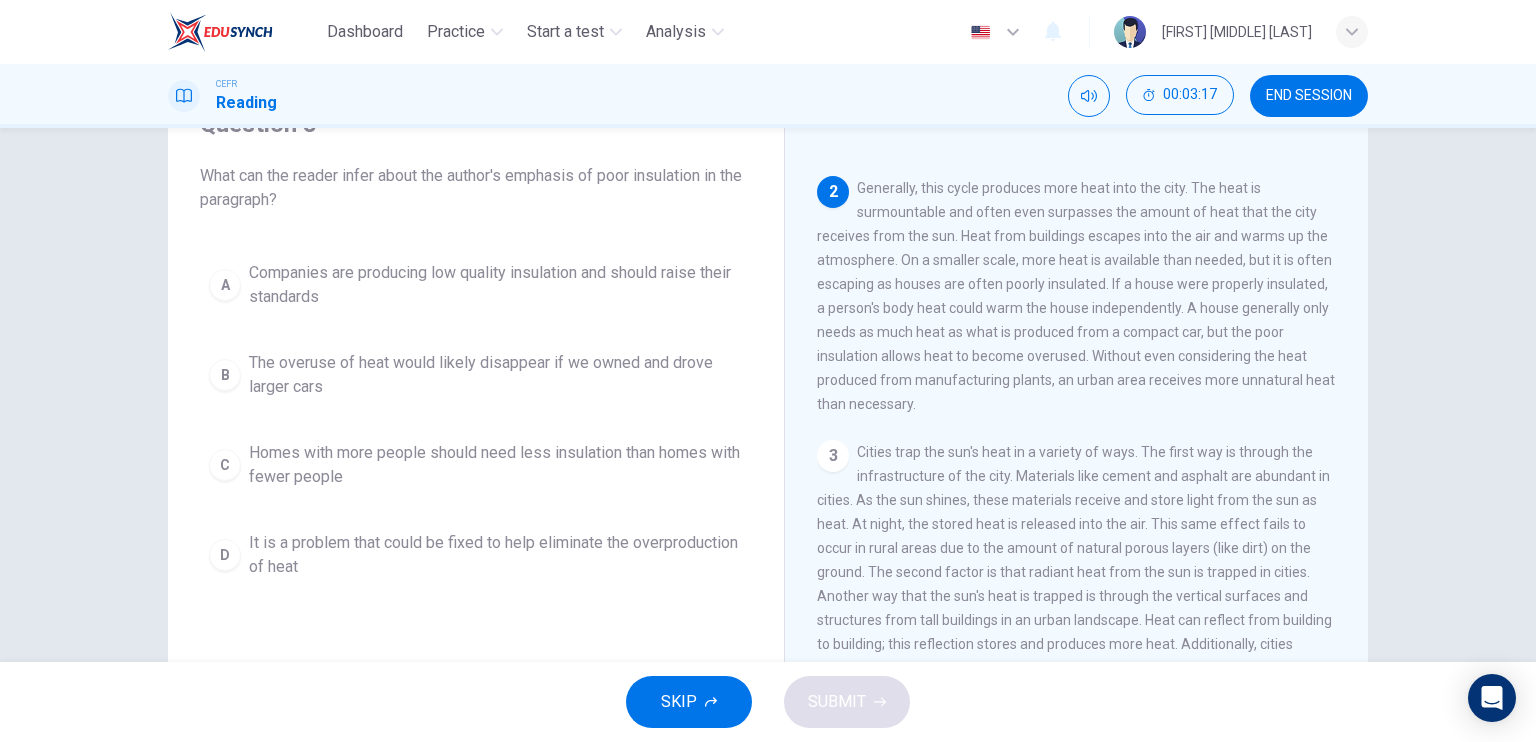 click on "Homes with more people should need less insulation than homes with fewer people" at bounding box center [496, 285] 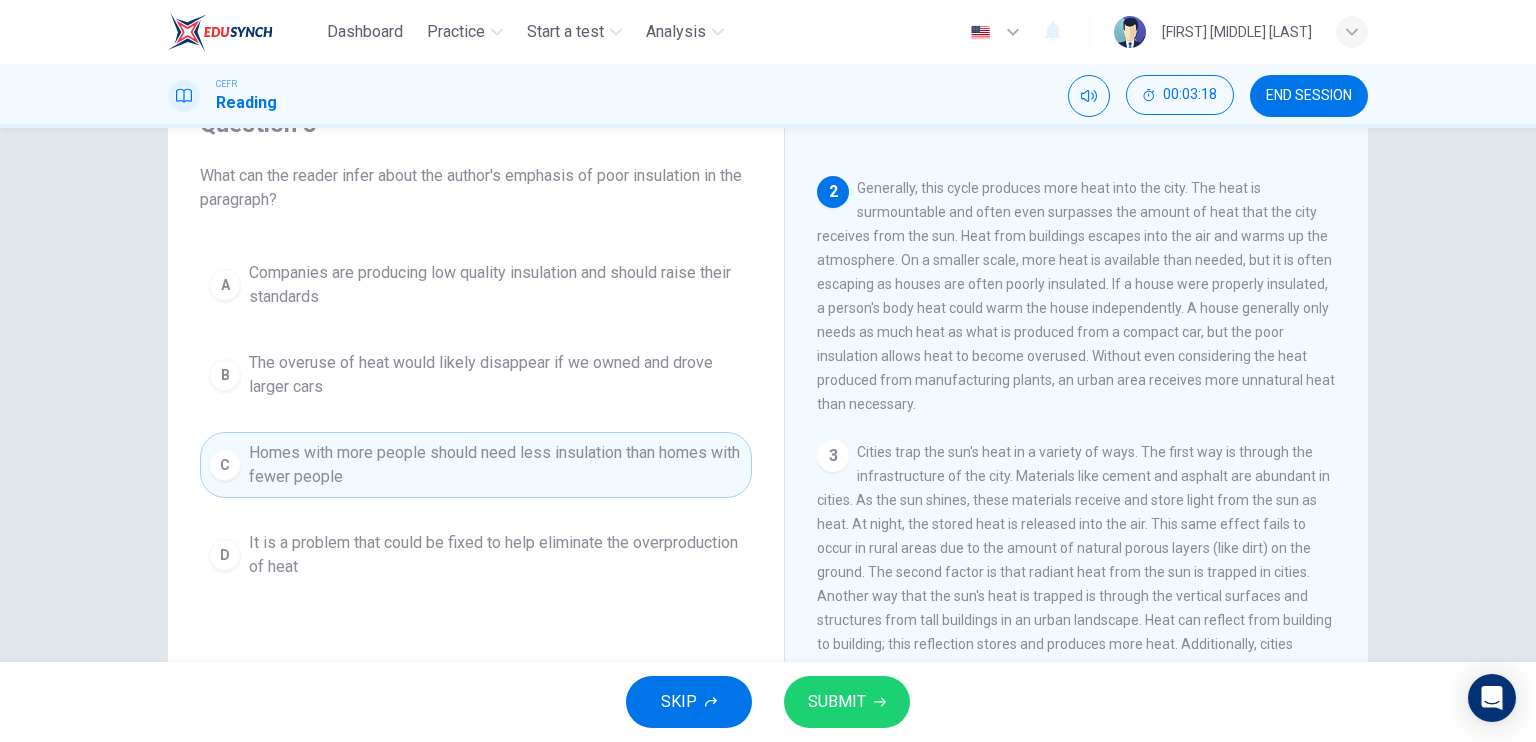 click on "SUBMIT" at bounding box center (837, 702) 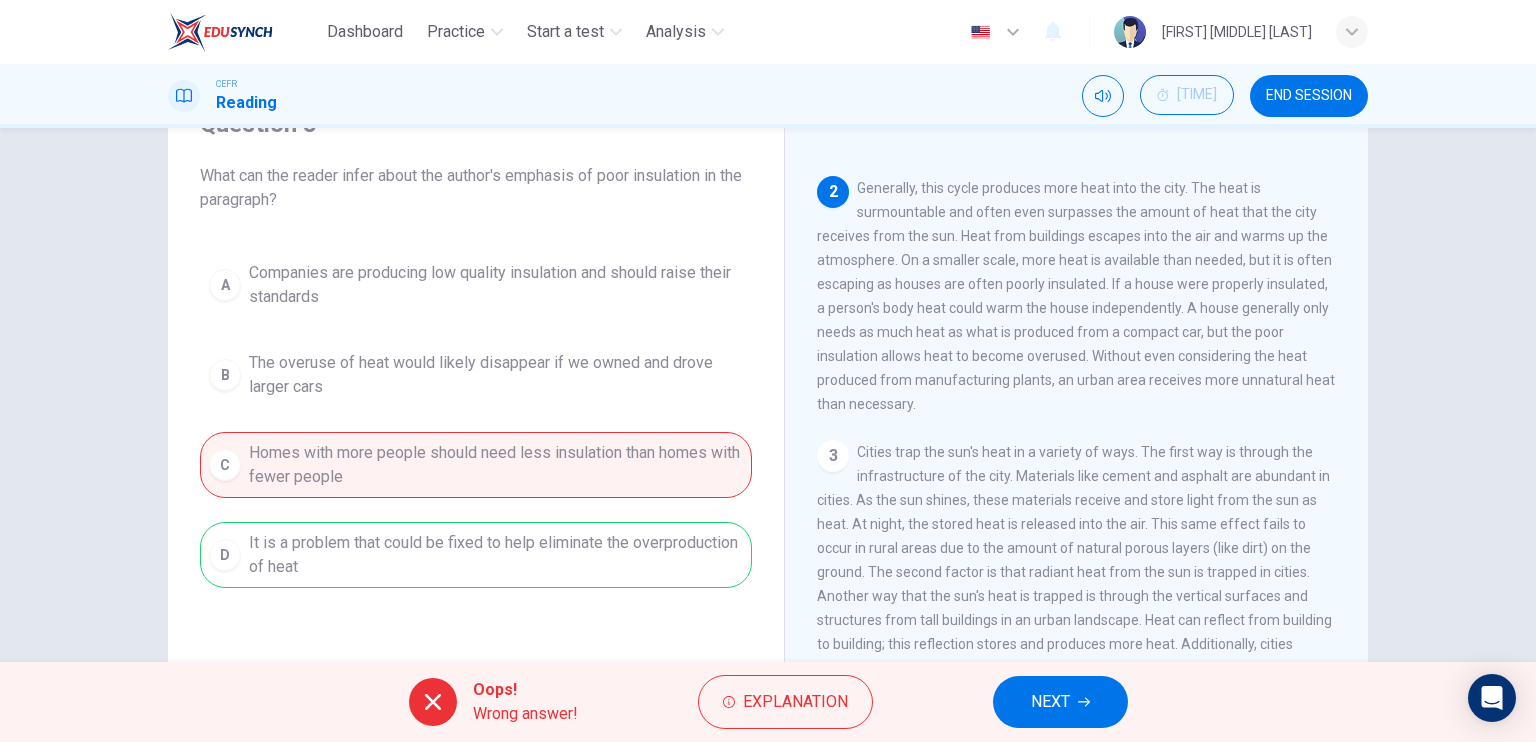 click on "NEXT" at bounding box center (1050, 702) 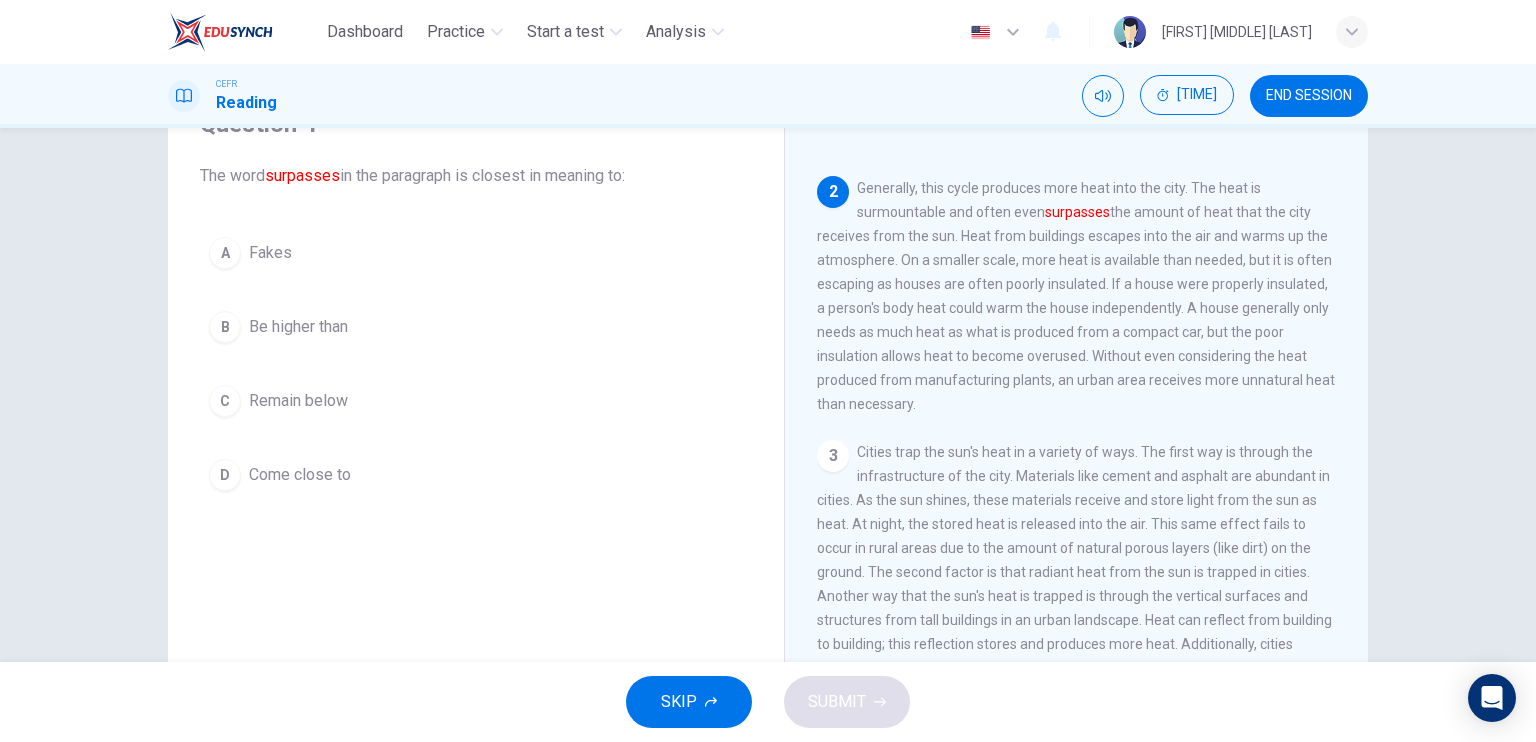 click on "Be higher than" at bounding box center [270, 253] 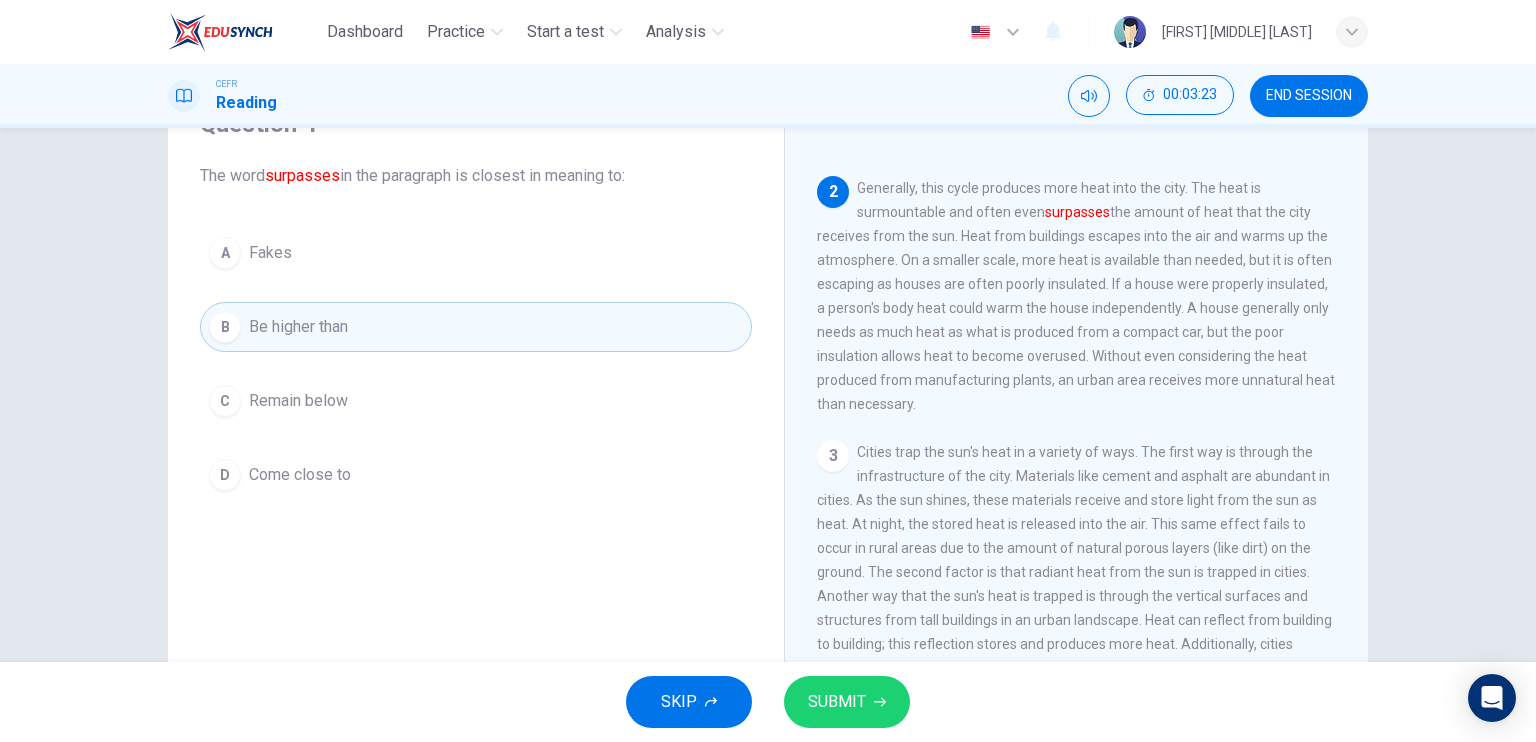 click on "SUBMIT" at bounding box center [837, 702] 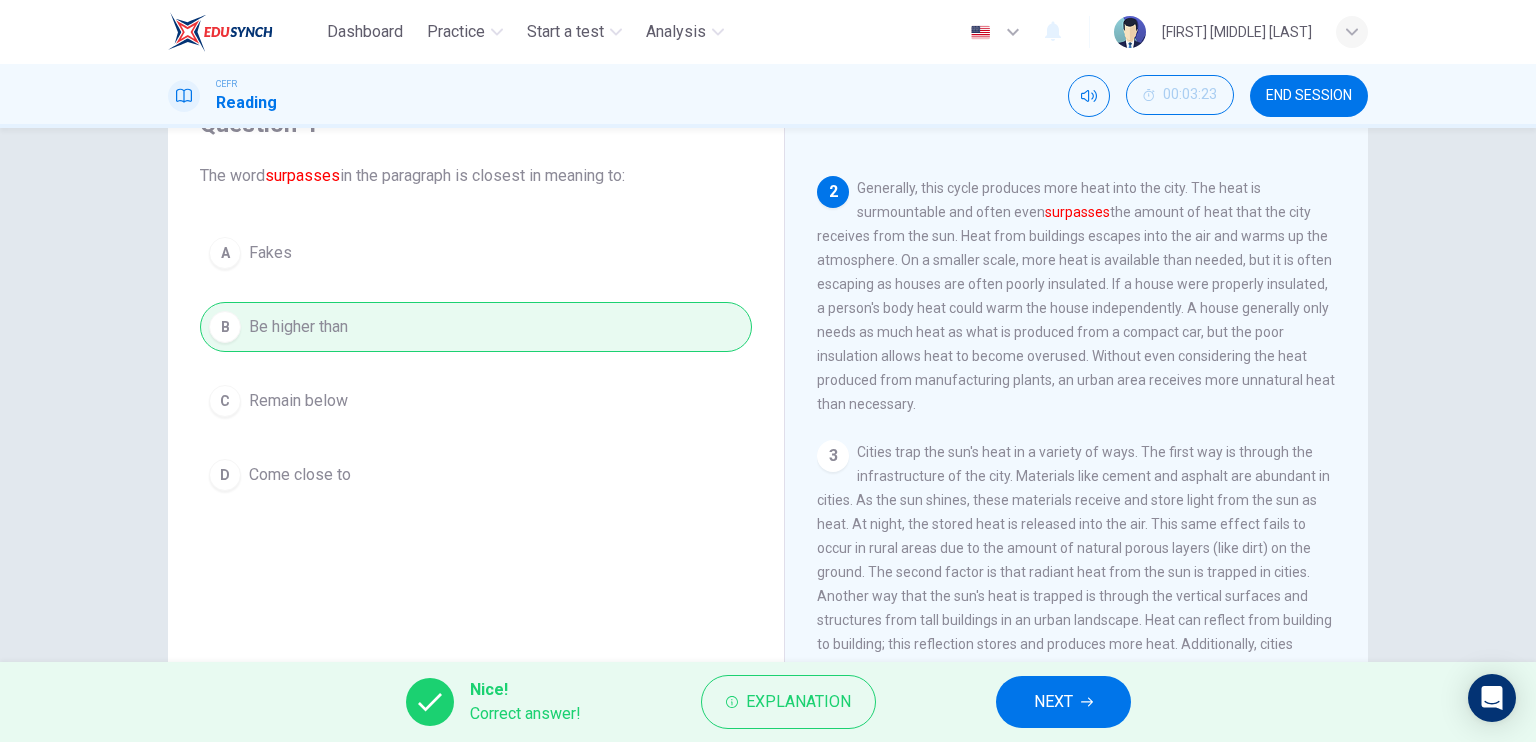 drag, startPoint x: 1111, startPoint y: 696, endPoint x: 1075, endPoint y: 688, distance: 36.878178 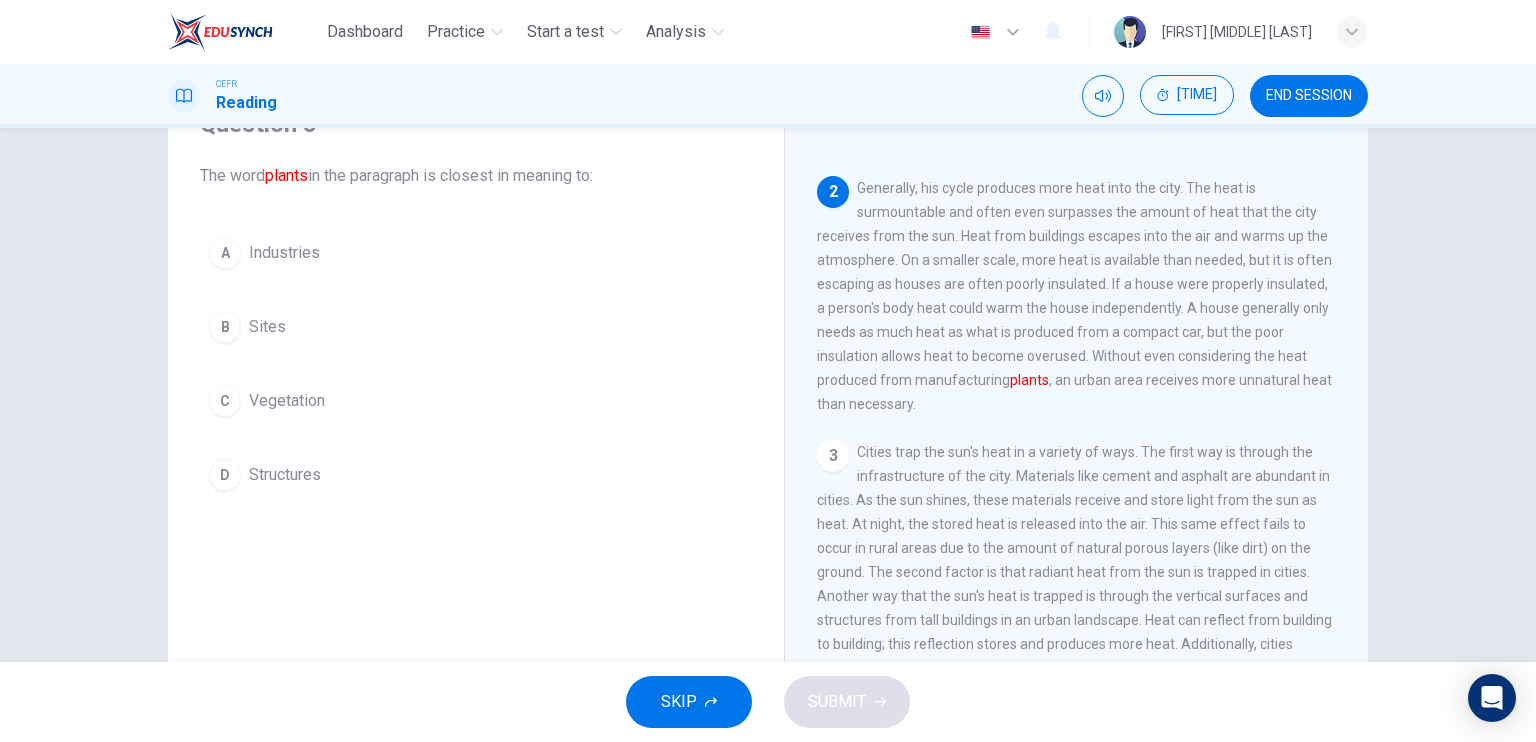 click on "B Sites" at bounding box center [476, 327] 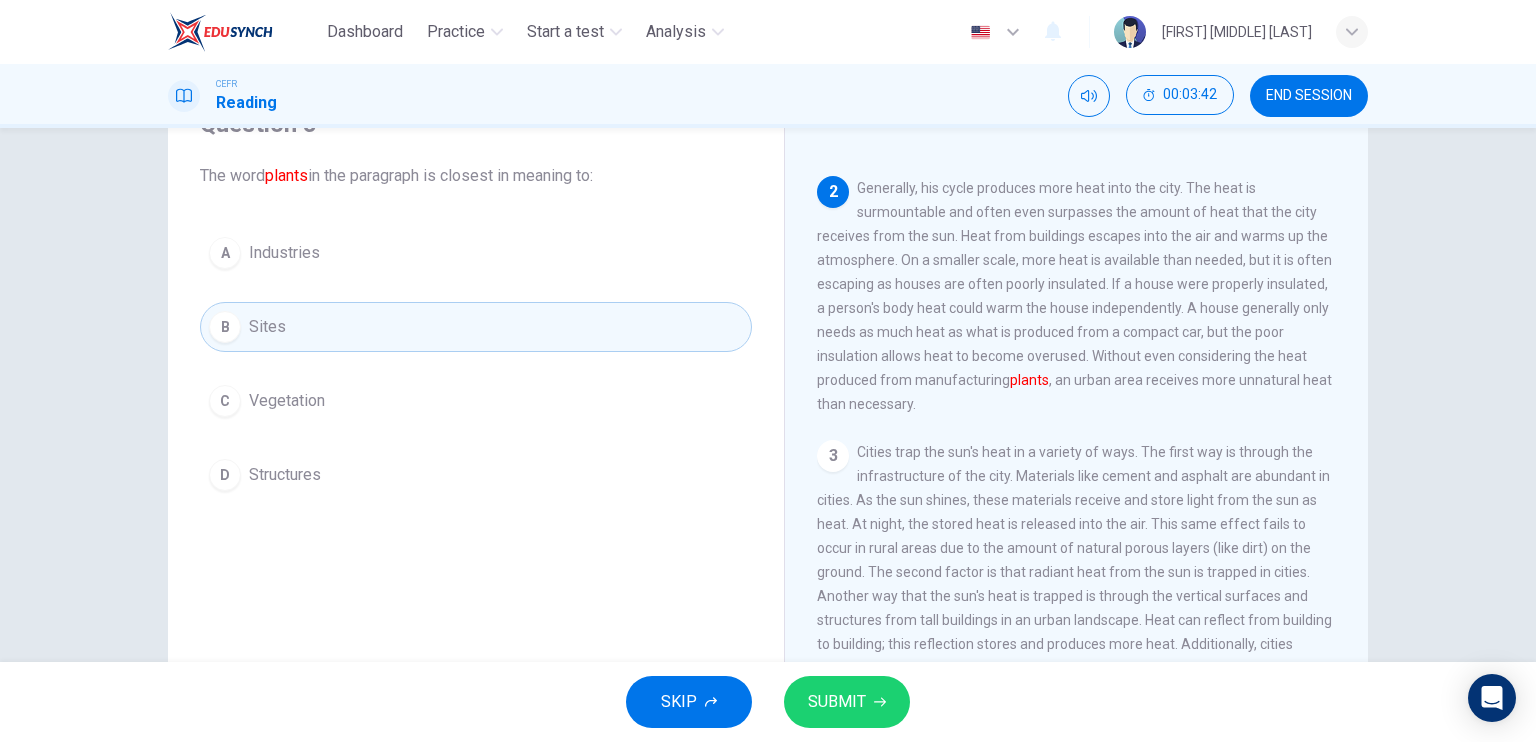 click on "SUBMIT" at bounding box center [847, 702] 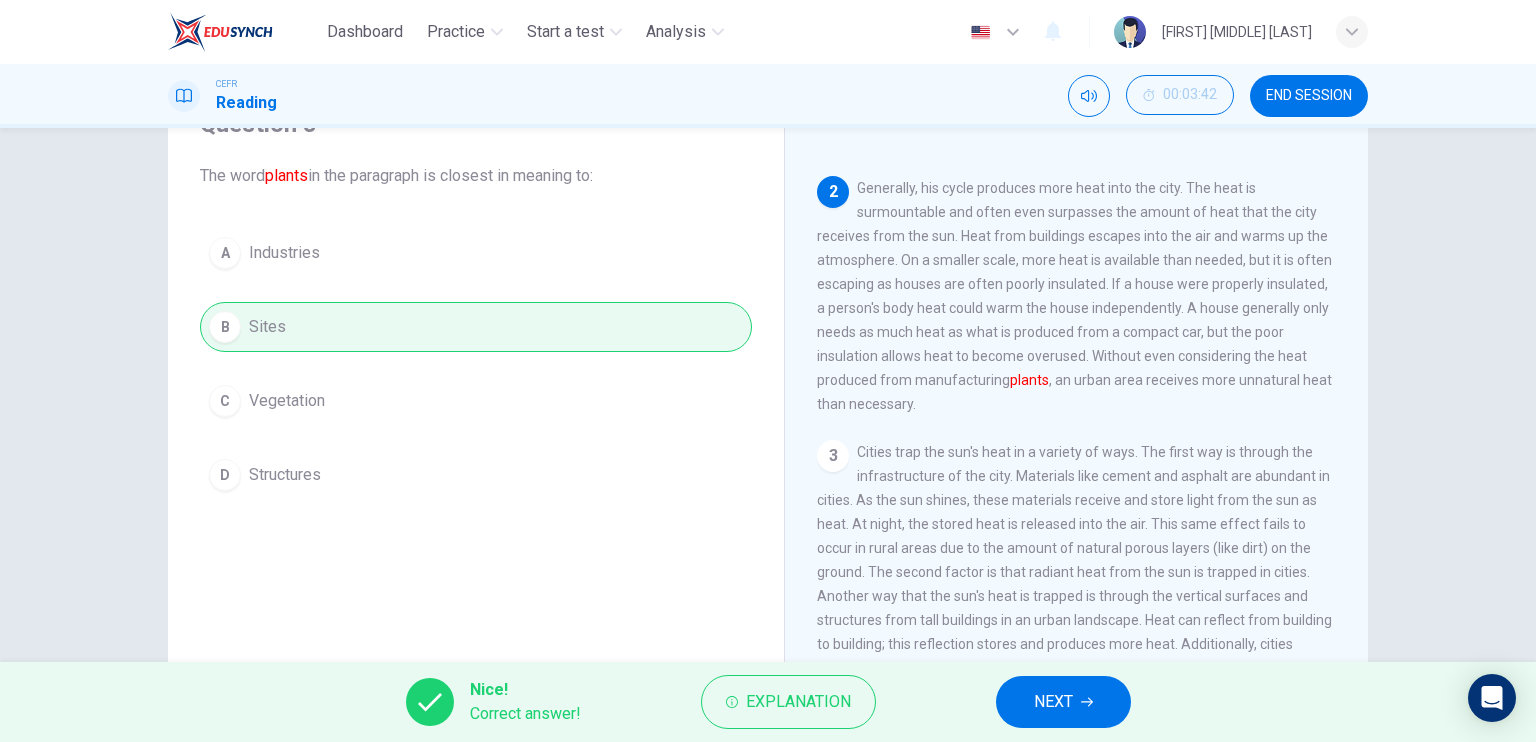 click on "NEXT" at bounding box center [1063, 702] 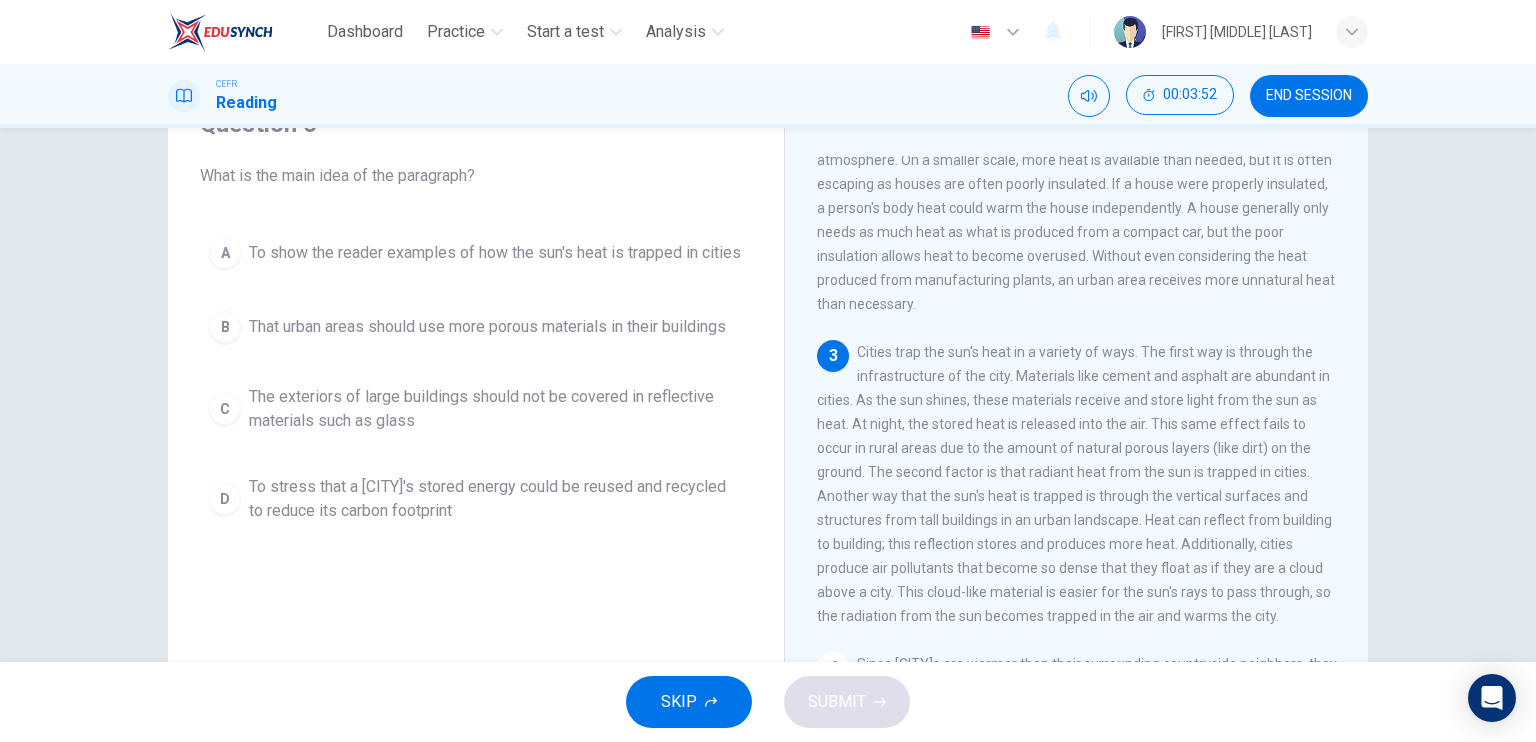 scroll, scrollTop: 300, scrollLeft: 0, axis: vertical 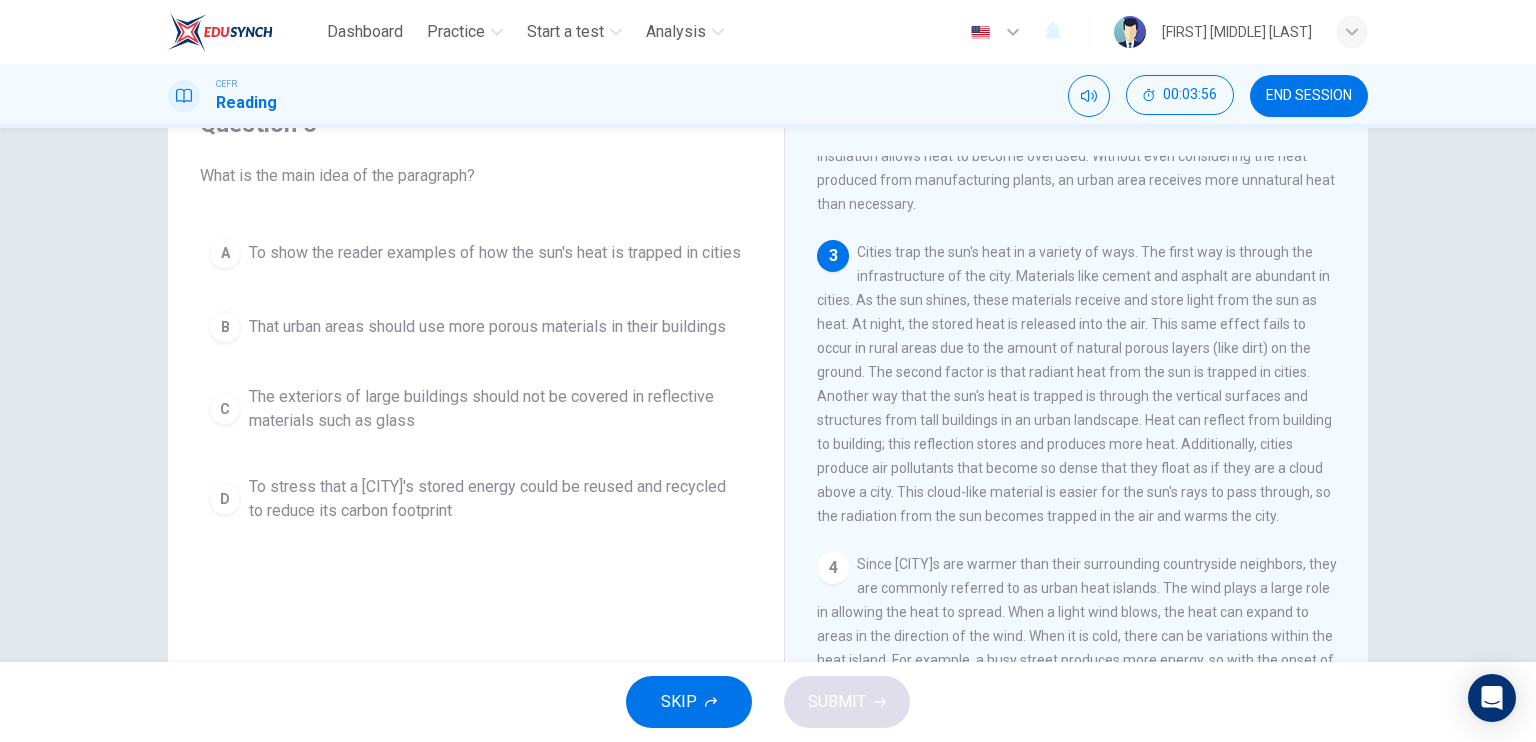 click on "To show the reader examples of how the sun's heat is trapped in cities" at bounding box center (495, 253) 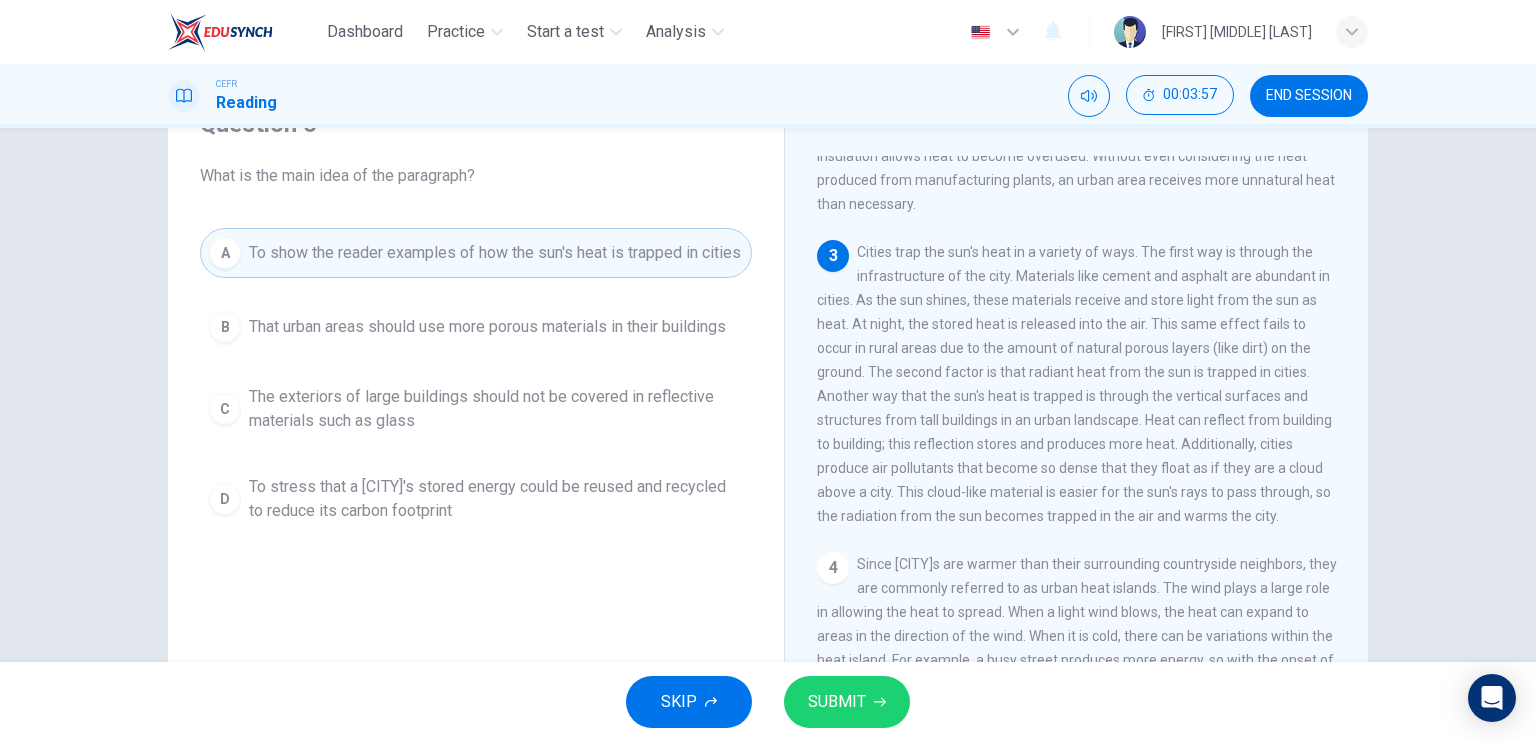 click on "SUBMIT" at bounding box center [837, 702] 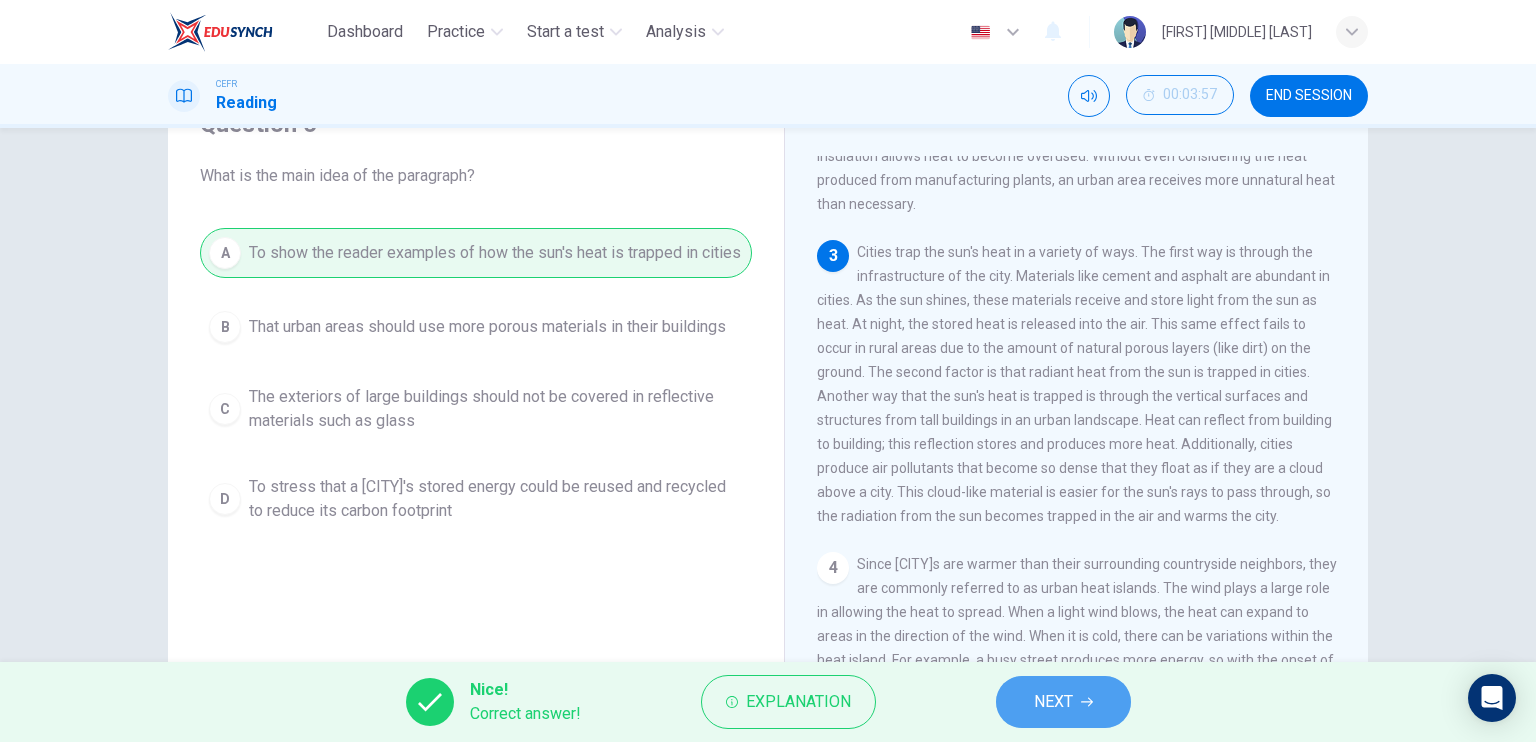 click on "NEXT" at bounding box center (1063, 702) 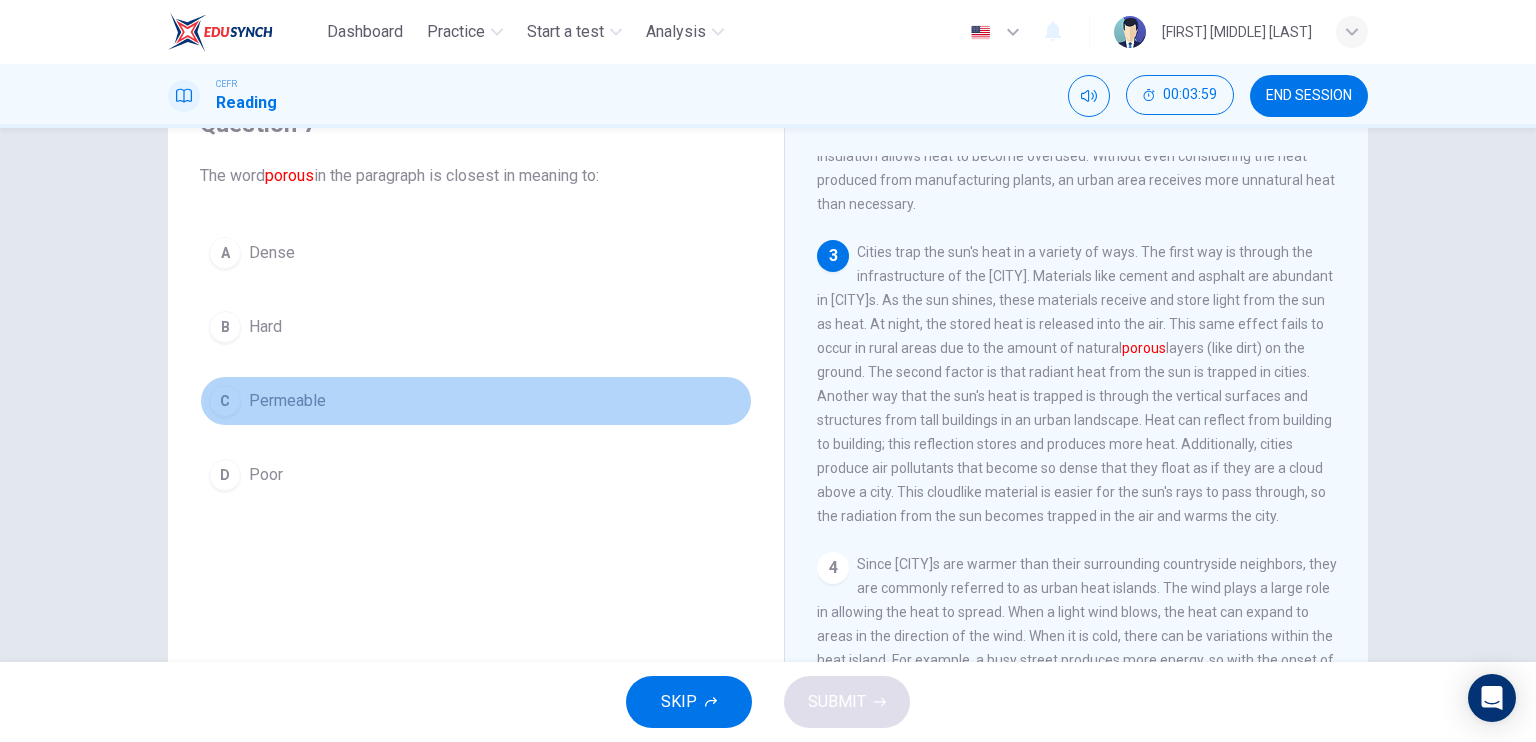 click on "Permeable" at bounding box center (272, 253) 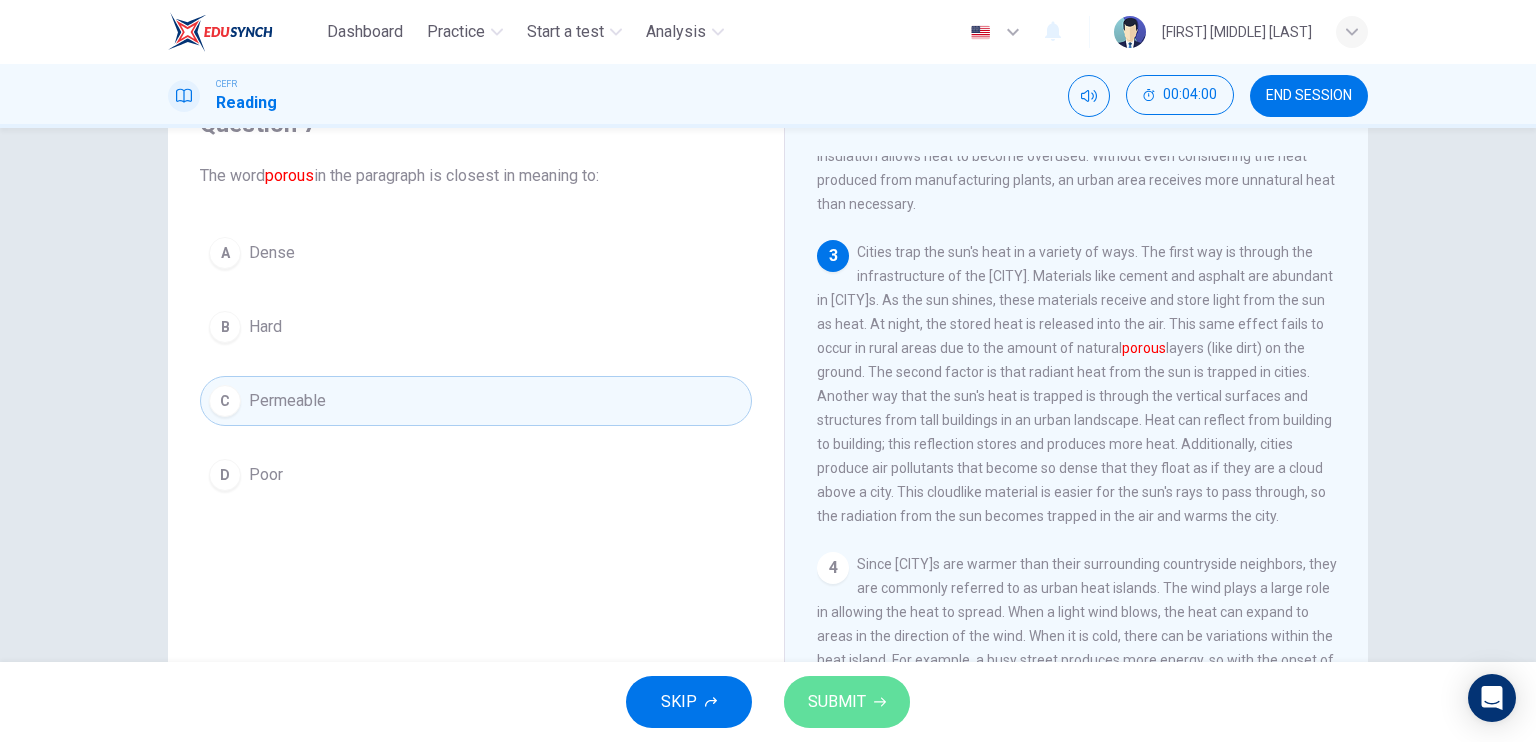 click on "SUBMIT" at bounding box center (837, 702) 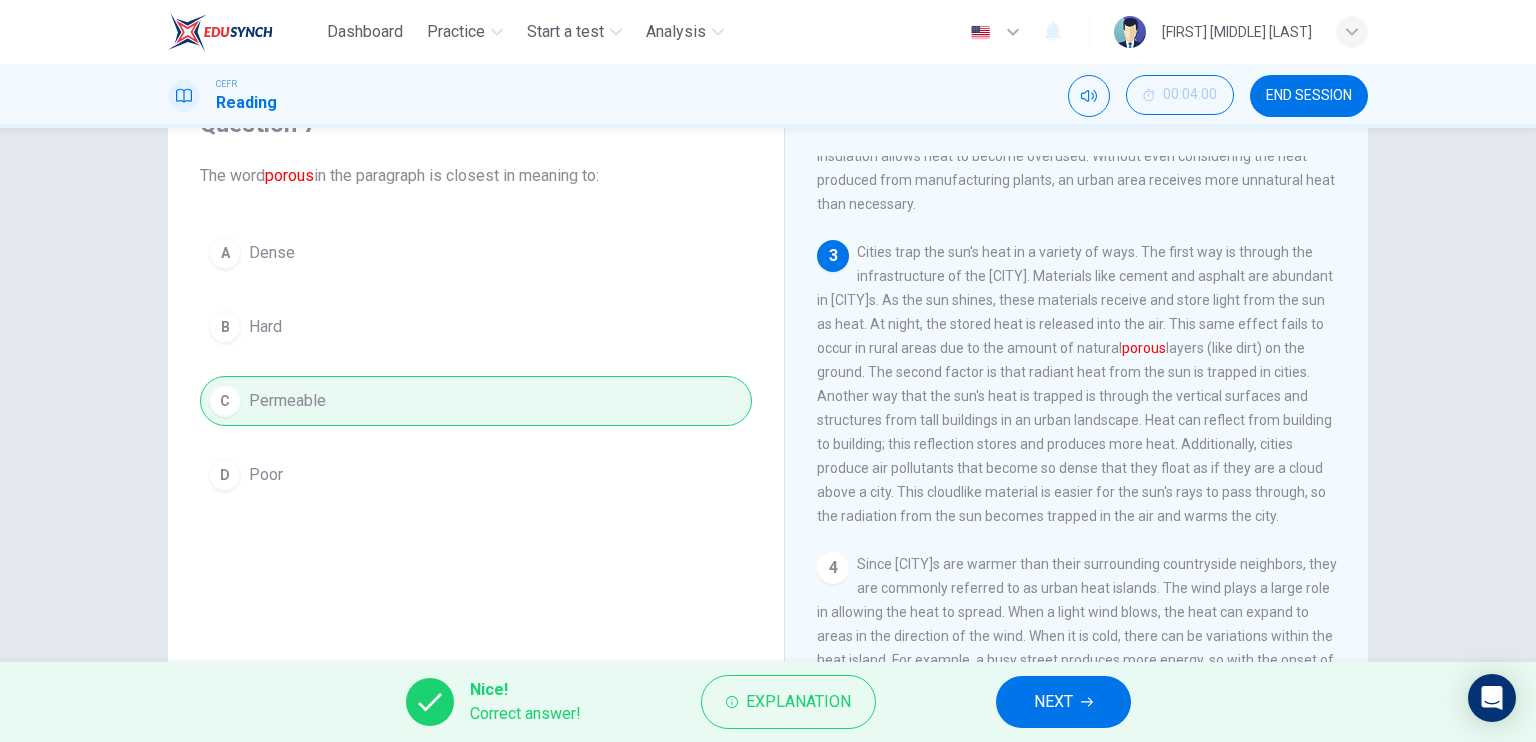 click on "NEXT" at bounding box center (1063, 702) 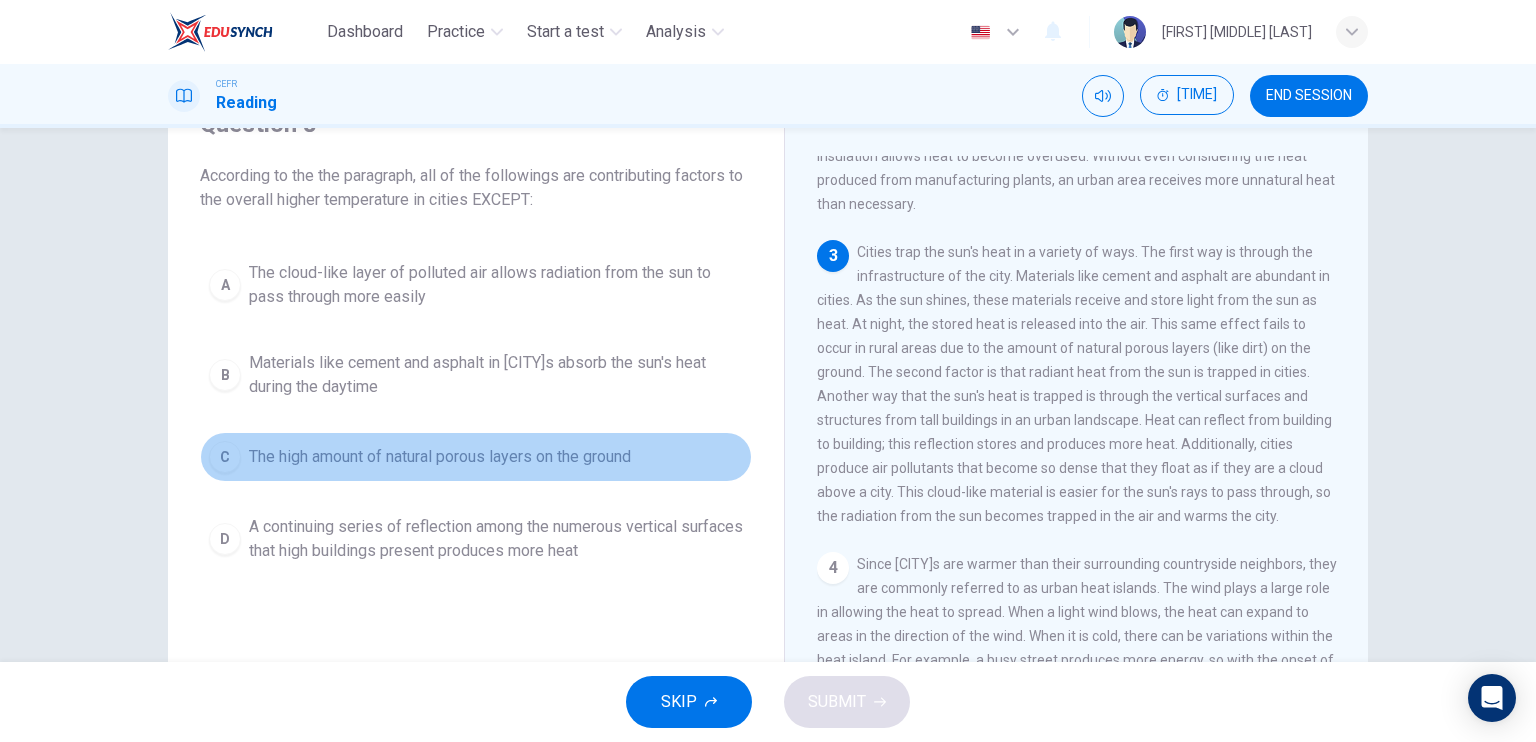 click on "The high amount of natural porous layers on the ground" at bounding box center (496, 285) 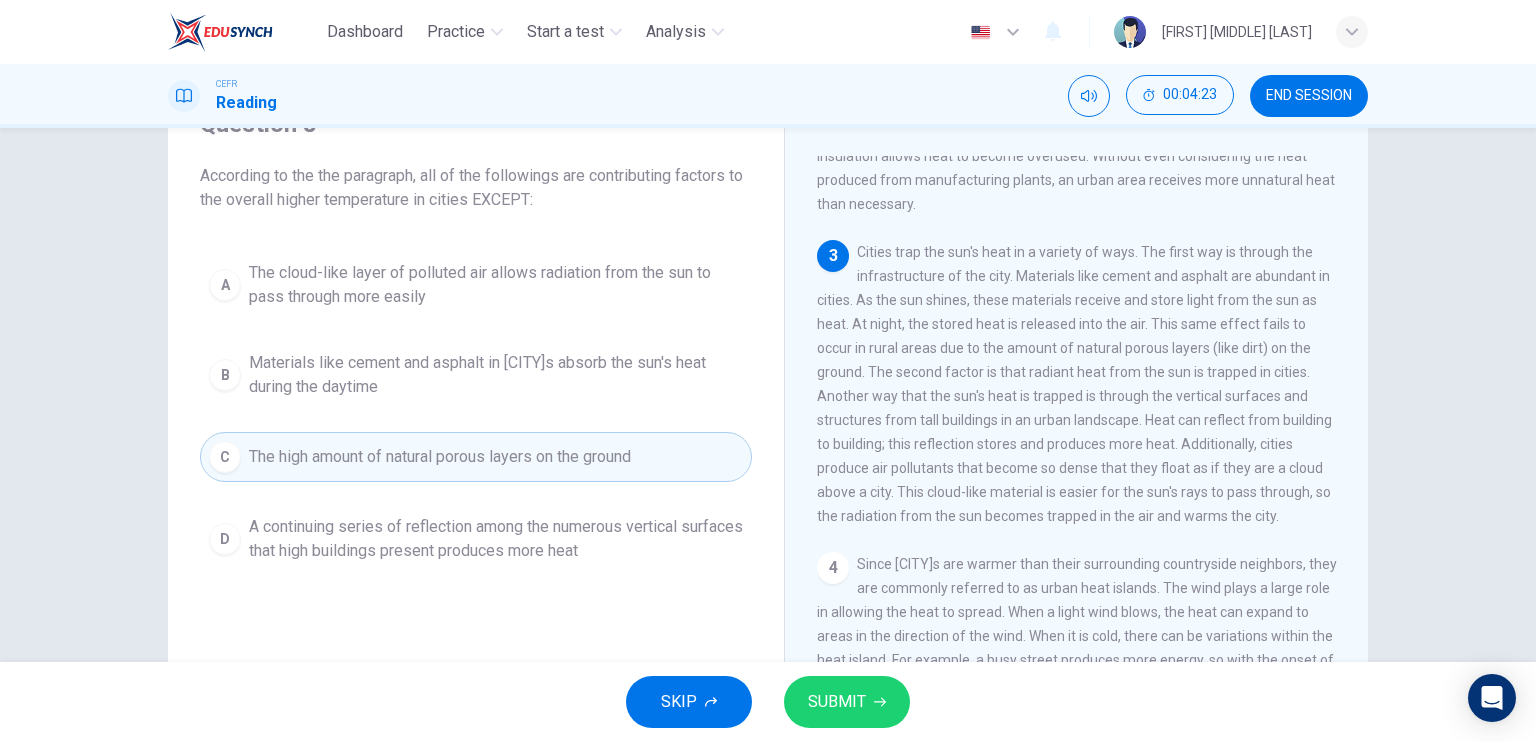click on "SUBMIT" at bounding box center [837, 702] 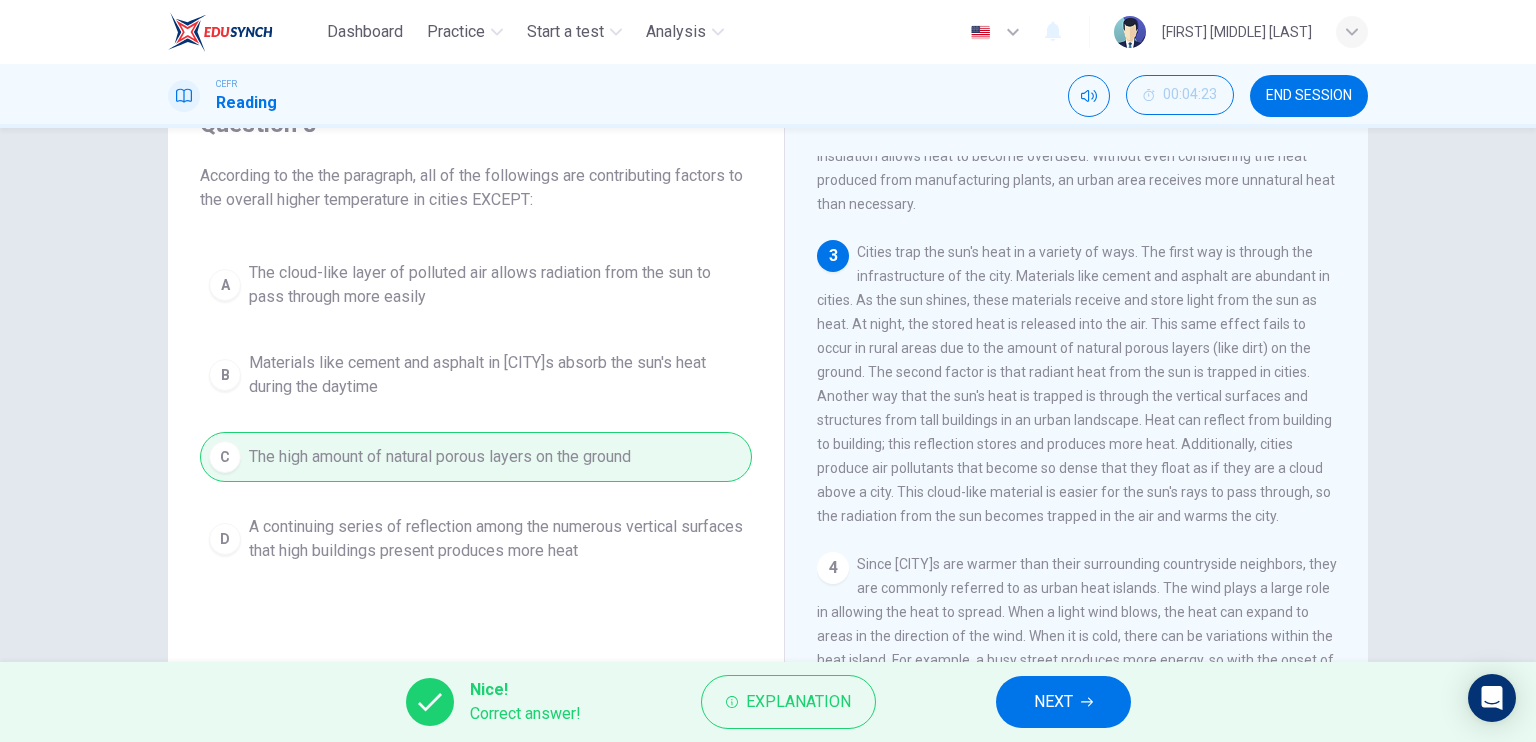 click on "NEXT" at bounding box center [1063, 702] 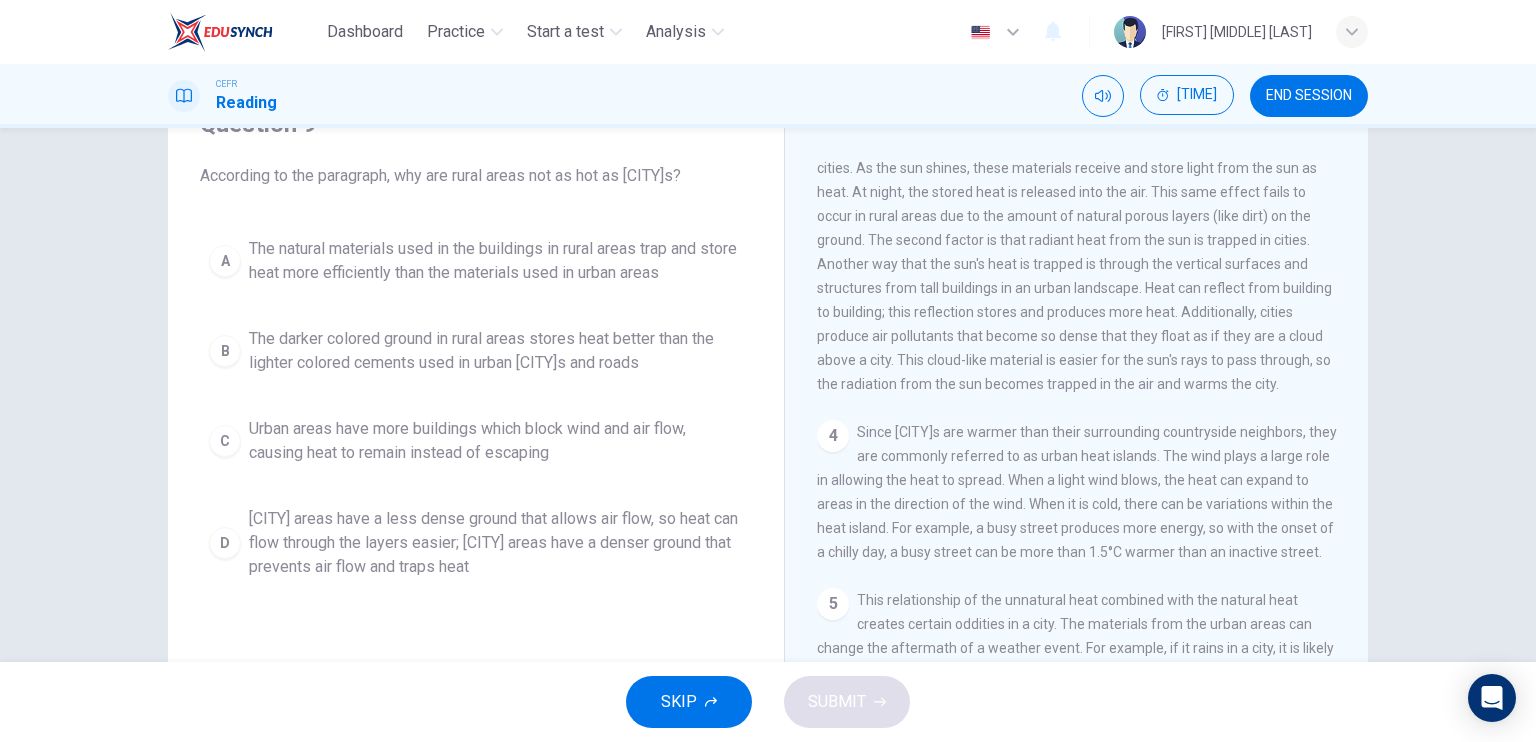 scroll, scrollTop: 179, scrollLeft: 0, axis: vertical 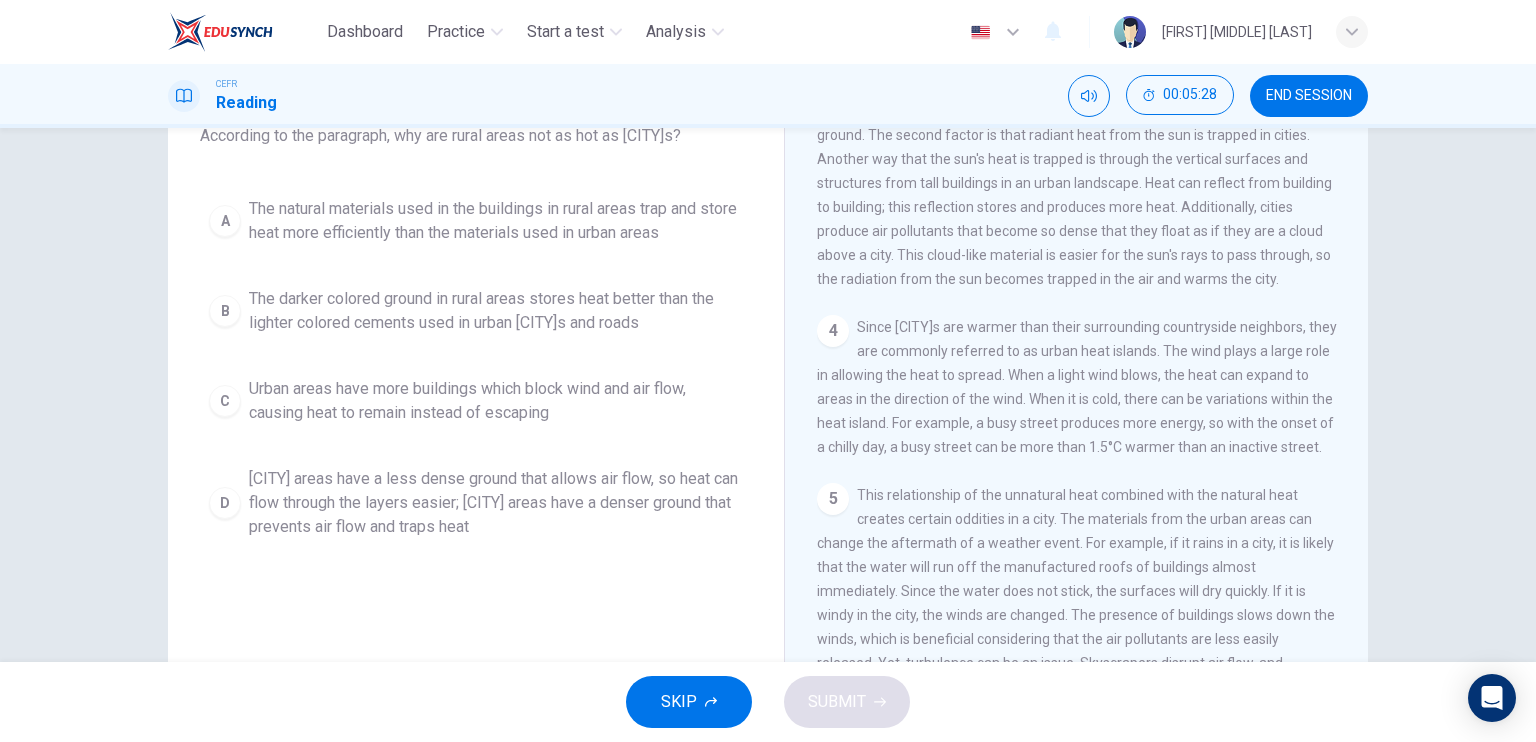 click on "4 Since cities are warmer than their surrounding countryside neighbors, they are commonly referred to as urban heat islands. The wind plays a large role in allowing the heat to spread. When a light wind blows, the heat can expand to areas in the direction of the wind. When it is cold, there can be variations within the heat island. For example, a busy street produces more energy, so with the onset of a chilly day, a busy street can be more than 1.5°C warmer than an inactive street." at bounding box center [1077, 387] 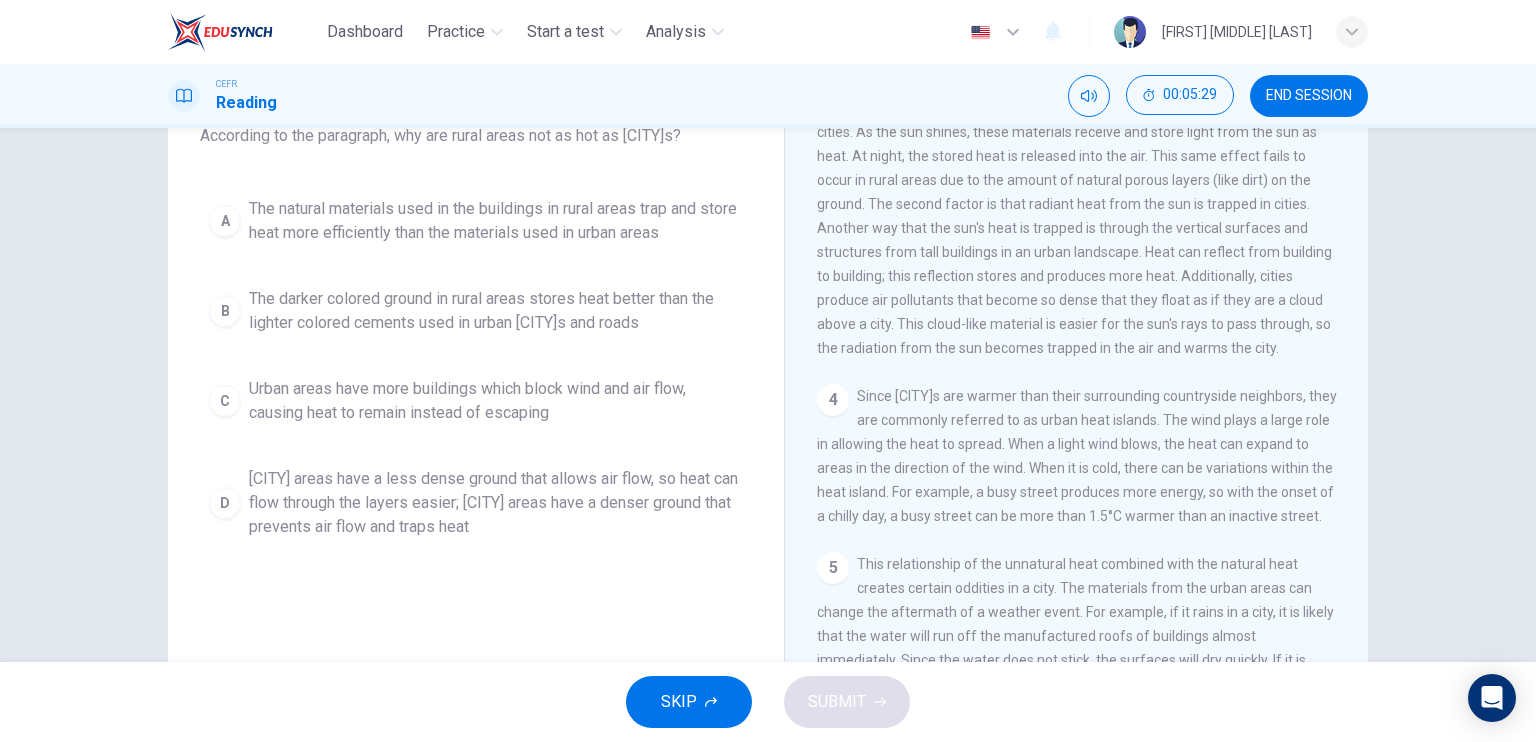 scroll, scrollTop: 279, scrollLeft: 0, axis: vertical 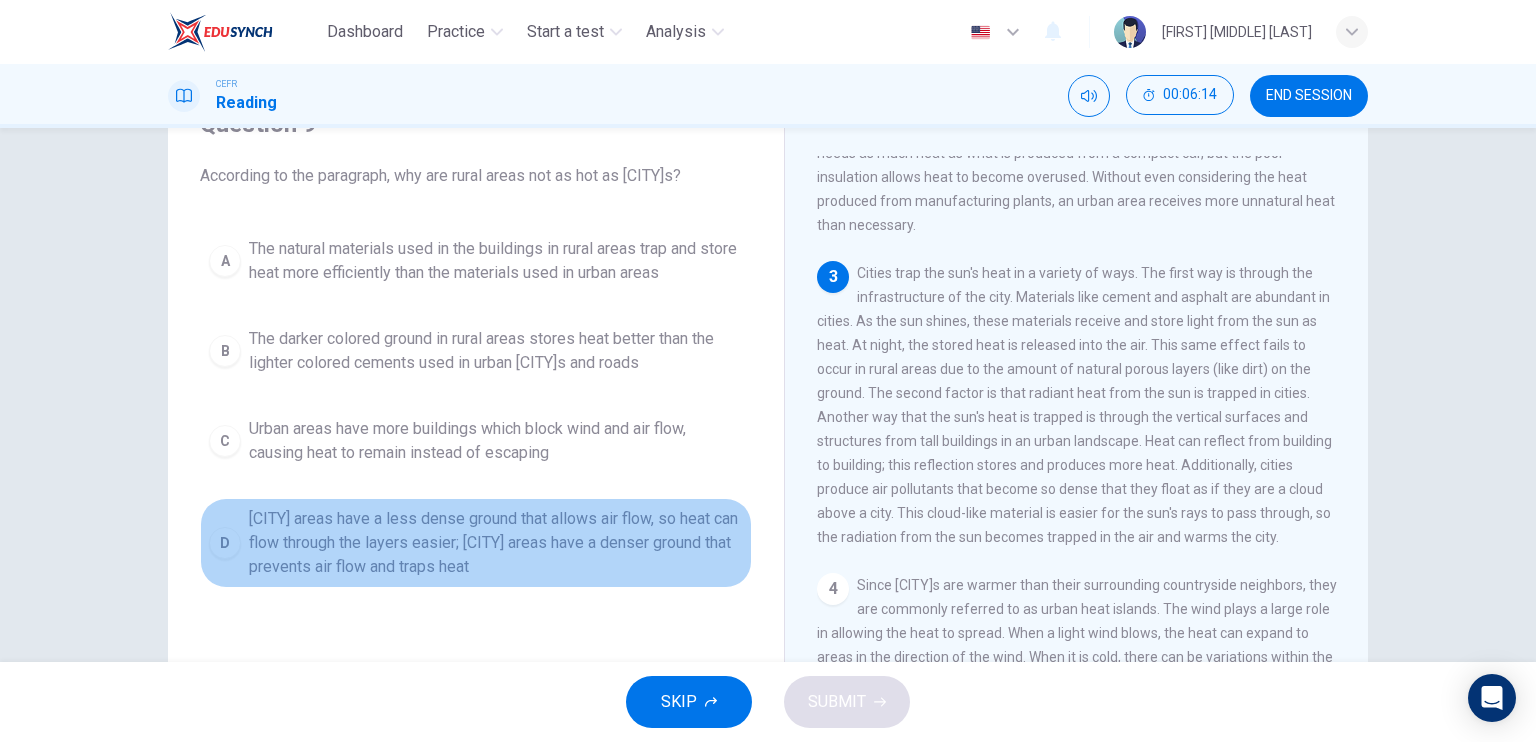 click on "[CITY] areas have a less dense ground that allows air flow, so heat can flow through the layers easier; [CITY] areas have a denser ground that prevents air flow and traps heat" at bounding box center [496, 261] 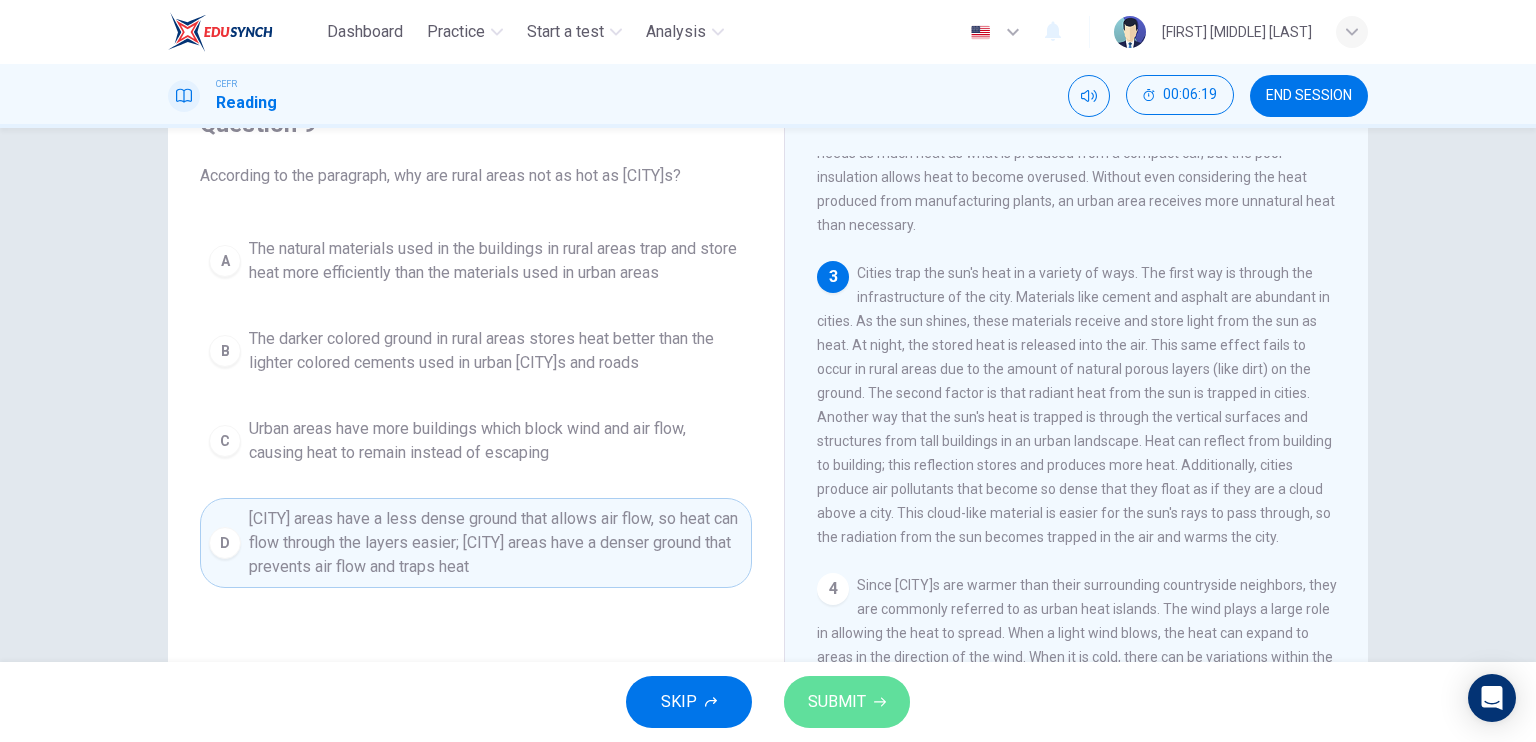 click on "SUBMIT" at bounding box center [837, 702] 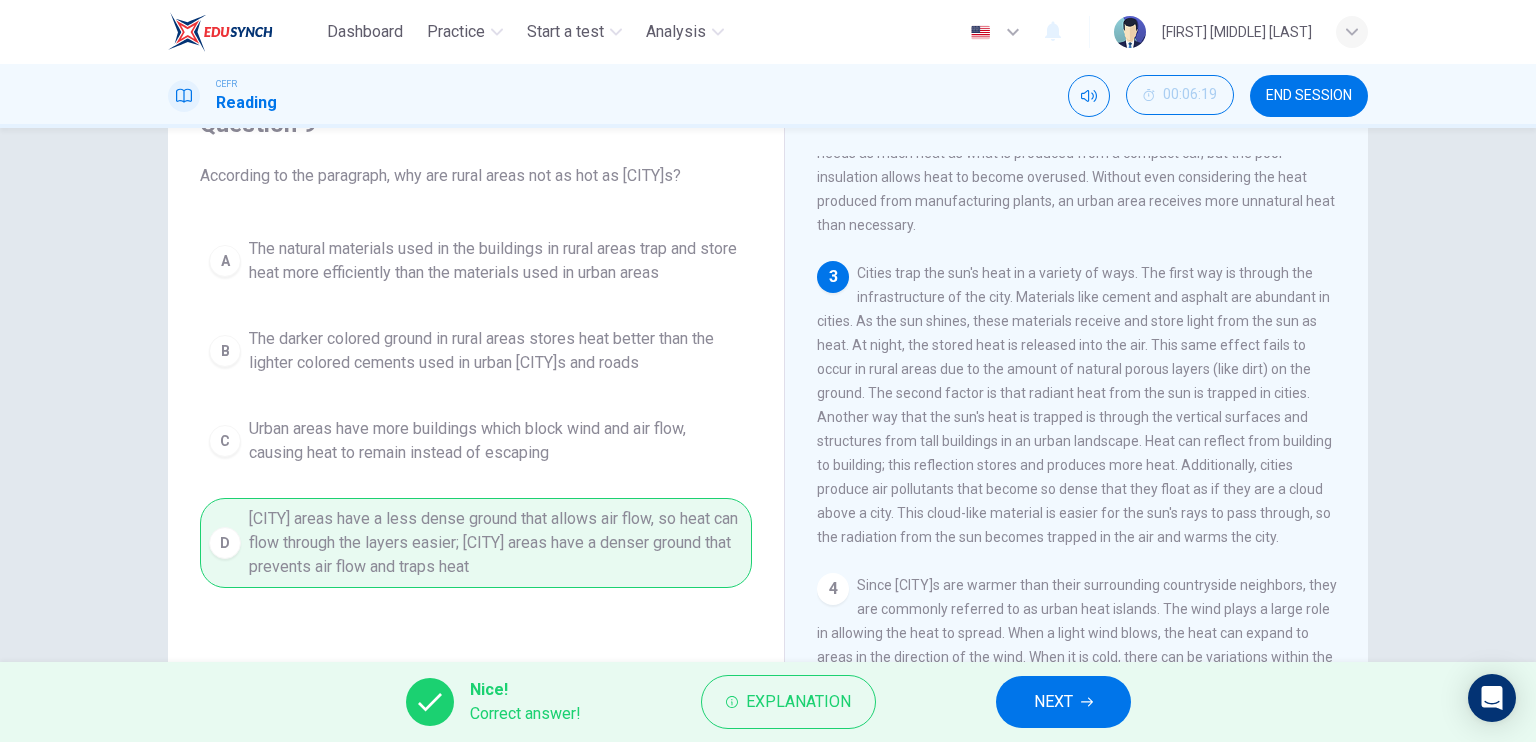 click on "NEXT" at bounding box center [1053, 702] 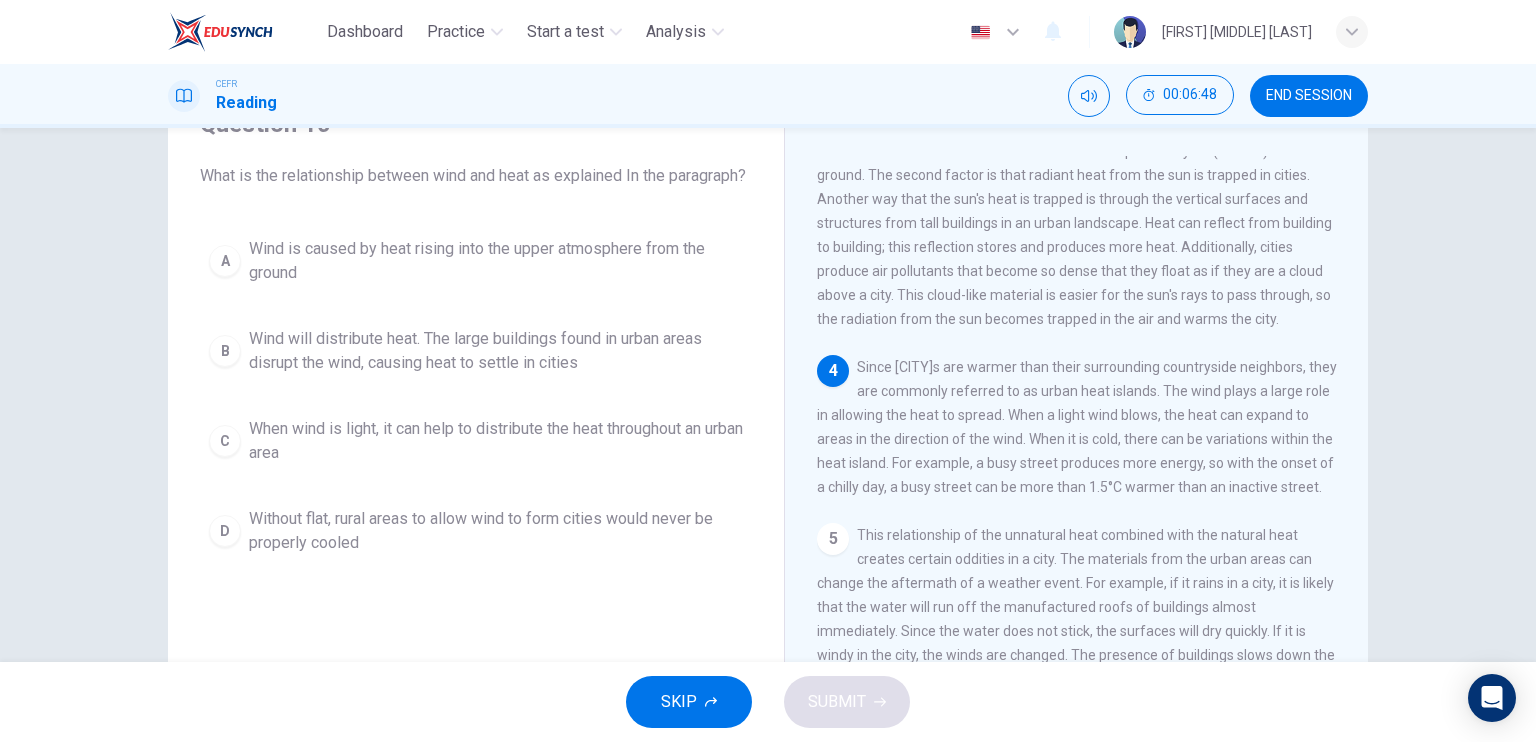 scroll, scrollTop: 579, scrollLeft: 0, axis: vertical 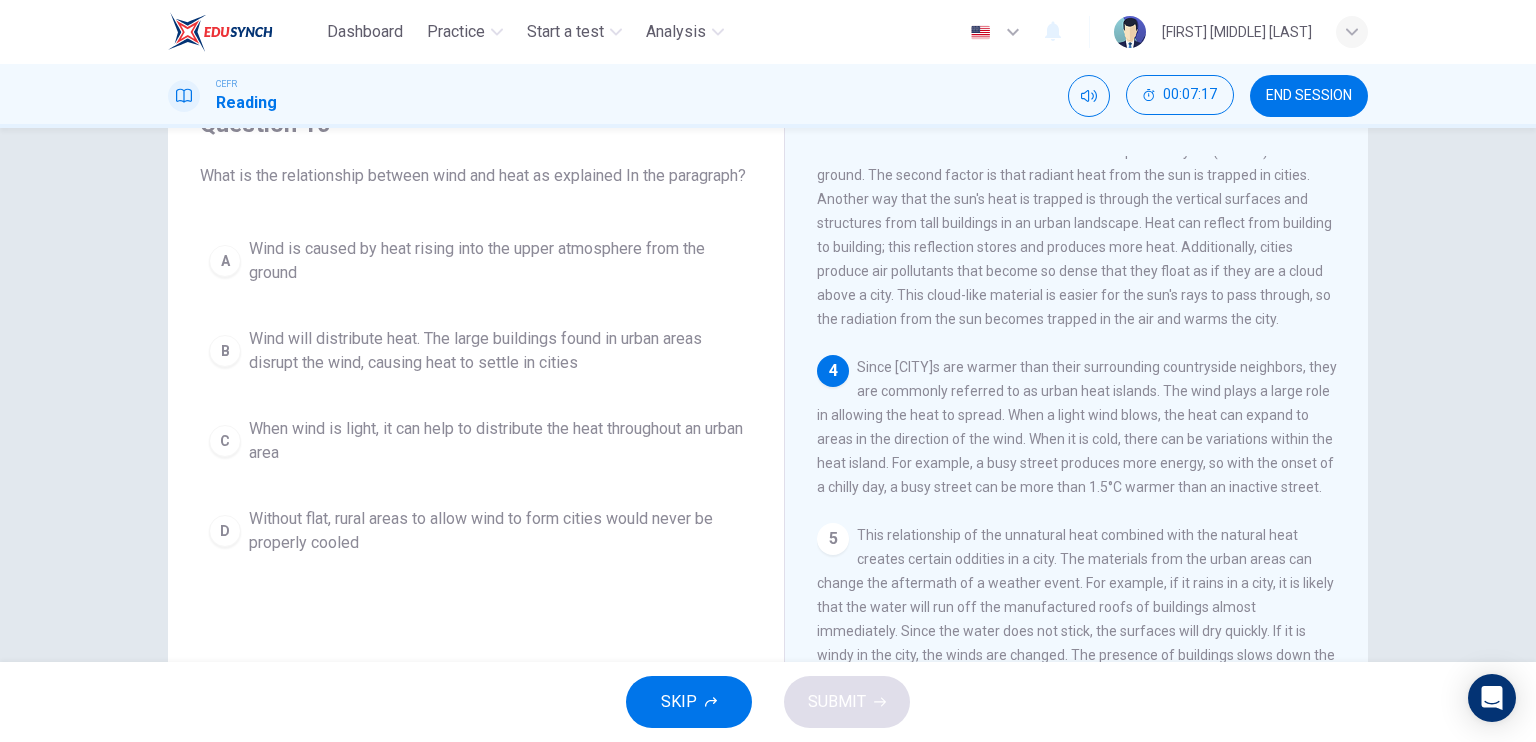 click on "C When wind is light, it can help to distribute the heat throughout an urban area" at bounding box center (476, 441) 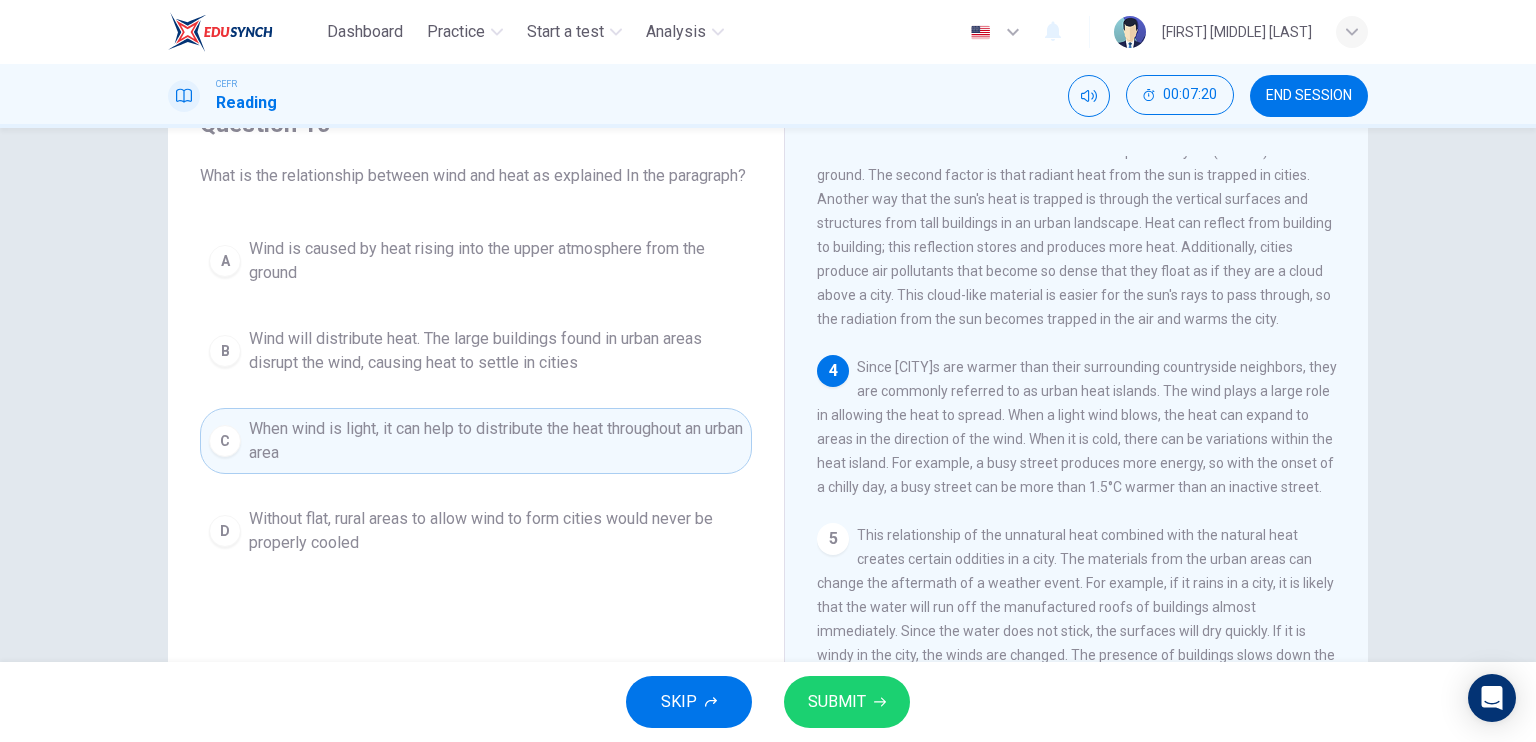 click on "SUBMIT" at bounding box center (837, 702) 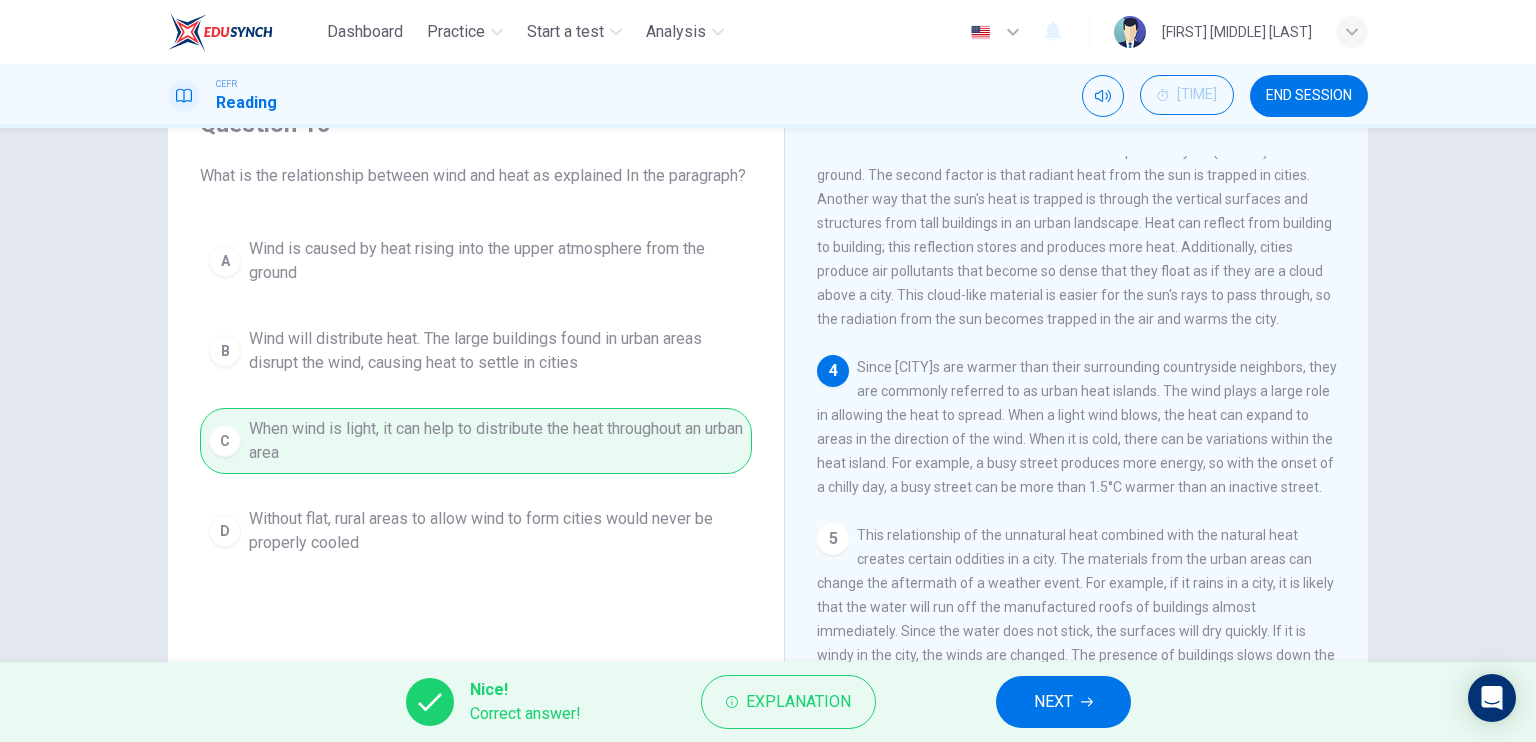 click on "NEXT" at bounding box center (1063, 702) 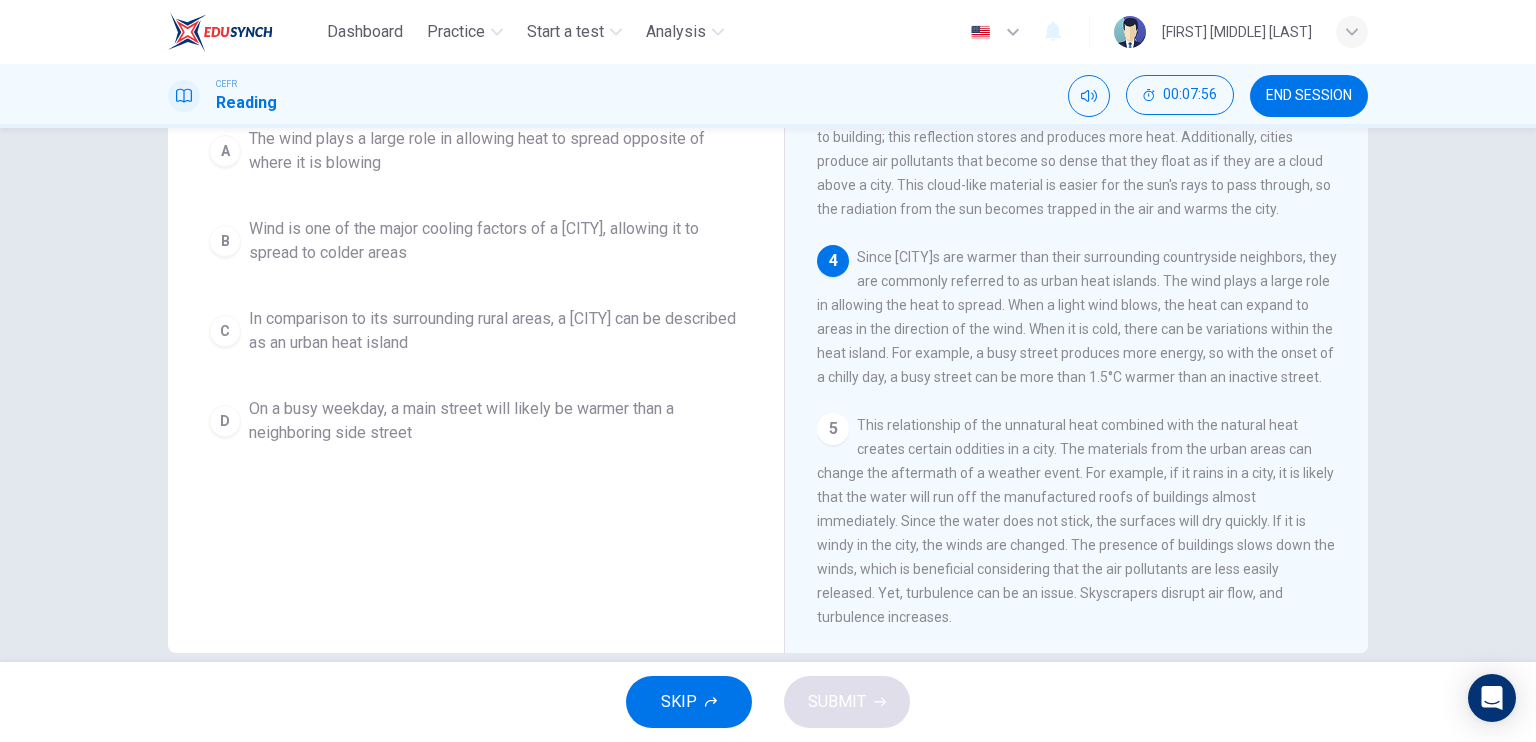 scroll, scrollTop: 240, scrollLeft: 0, axis: vertical 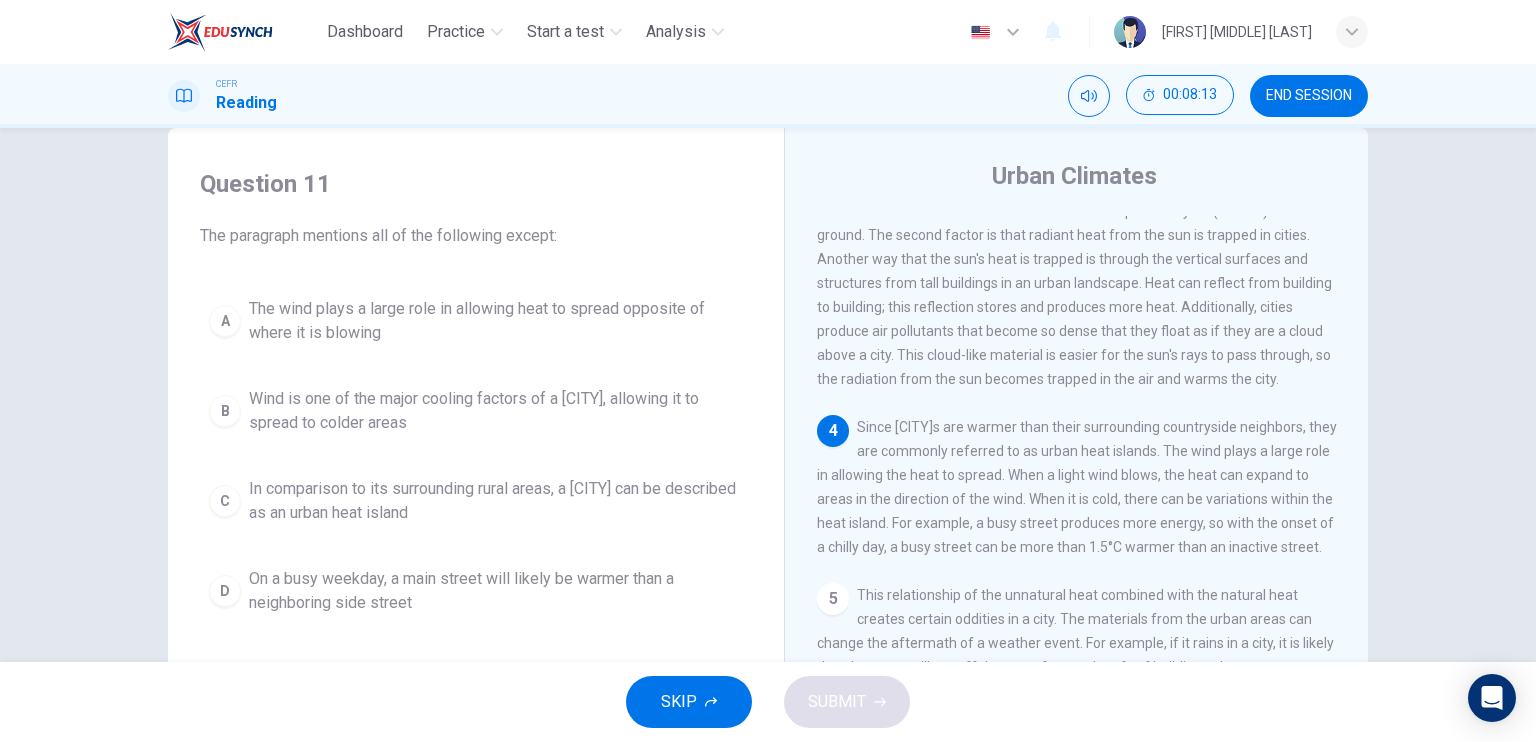 click on "The wind plays a large role in allowing heat to spread opposite of where it is blowing" at bounding box center [496, 321] 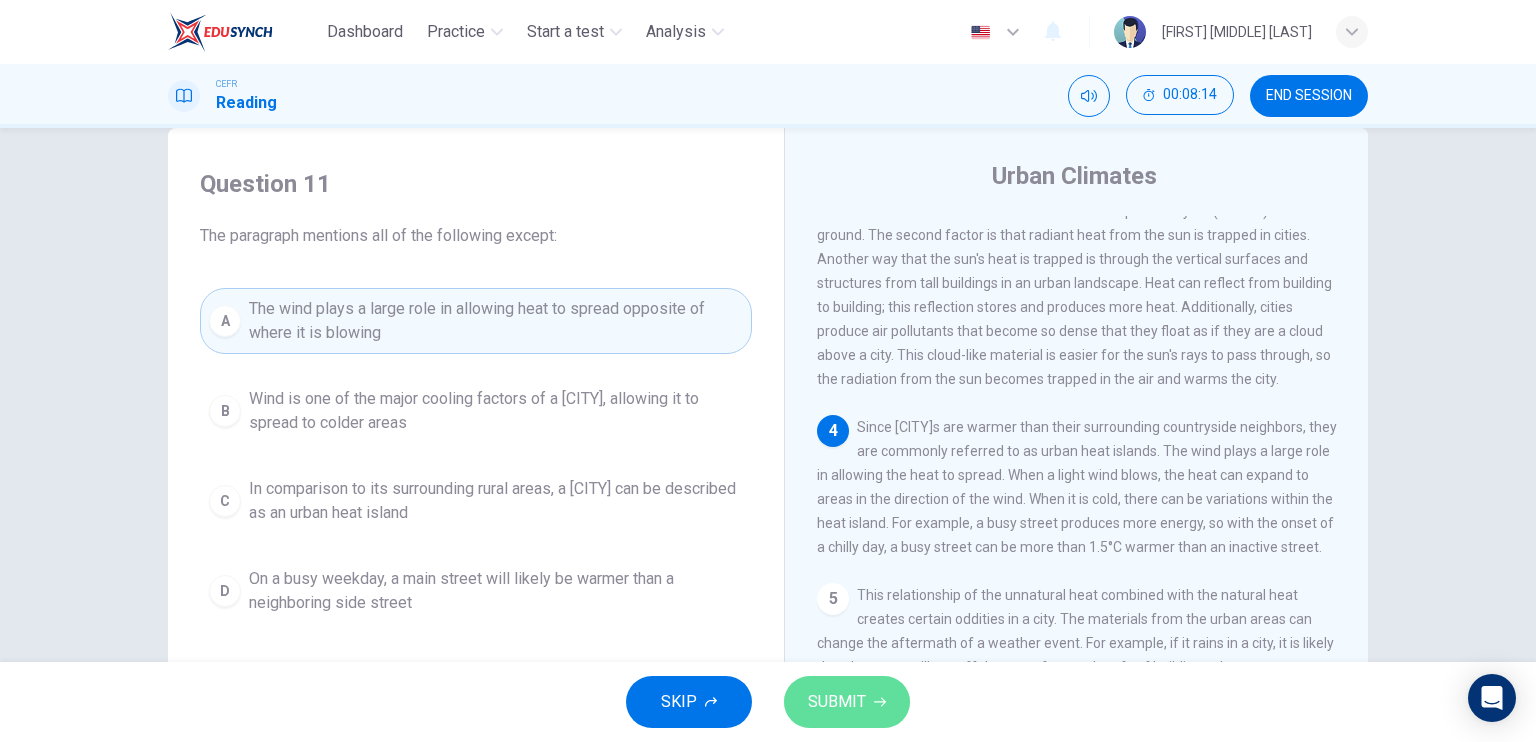 click on "SUBMIT" at bounding box center [837, 702] 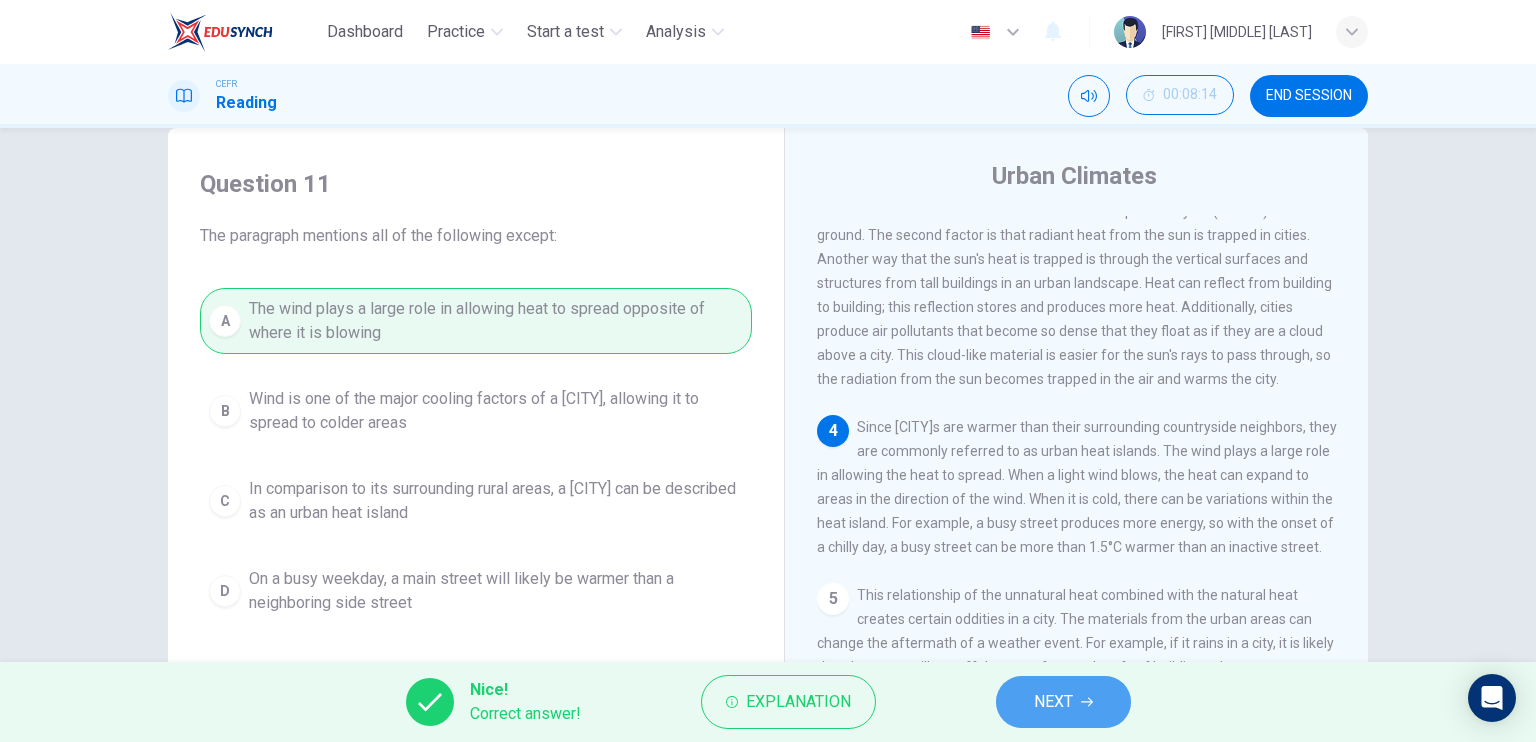 click on "NEXT" at bounding box center (1053, 702) 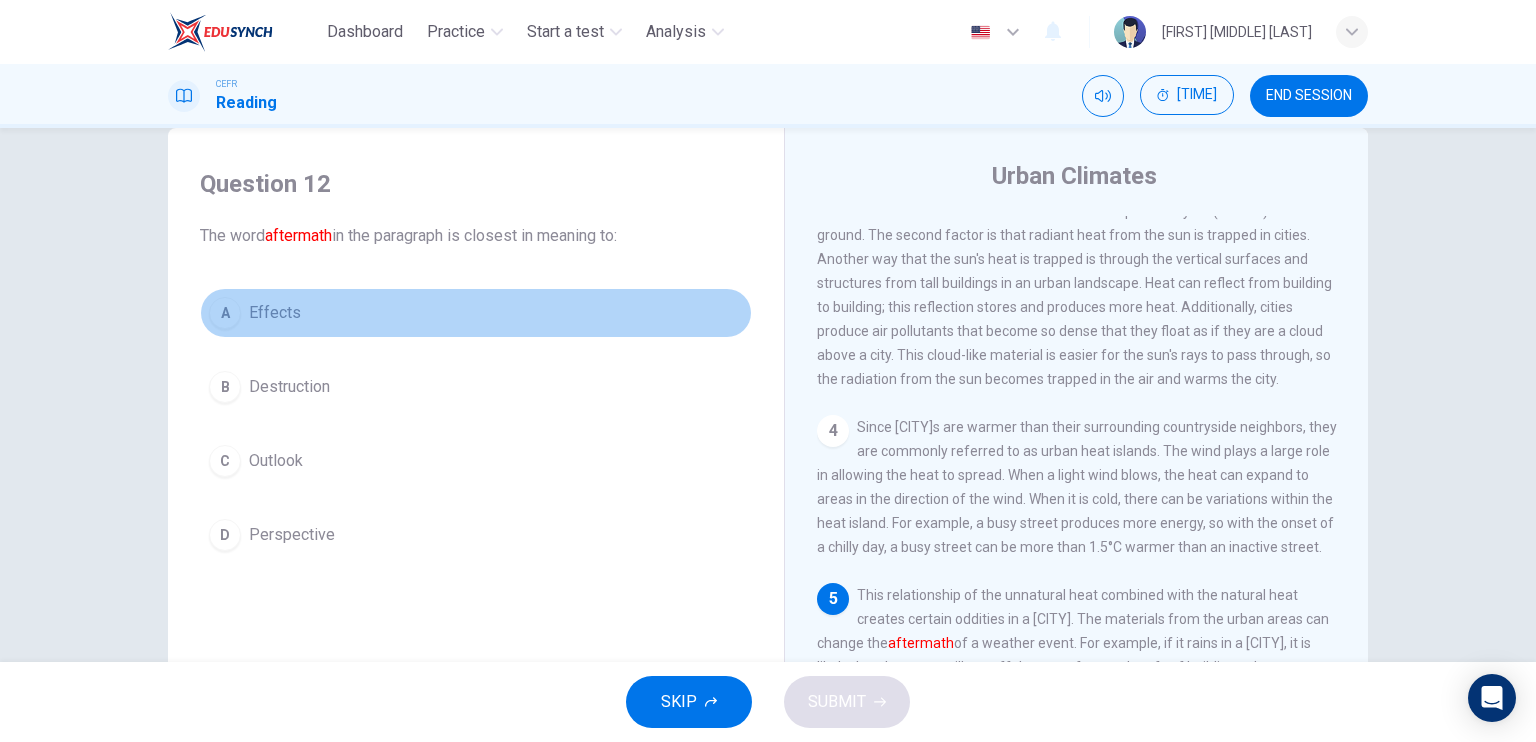 click on "Effects" at bounding box center (275, 313) 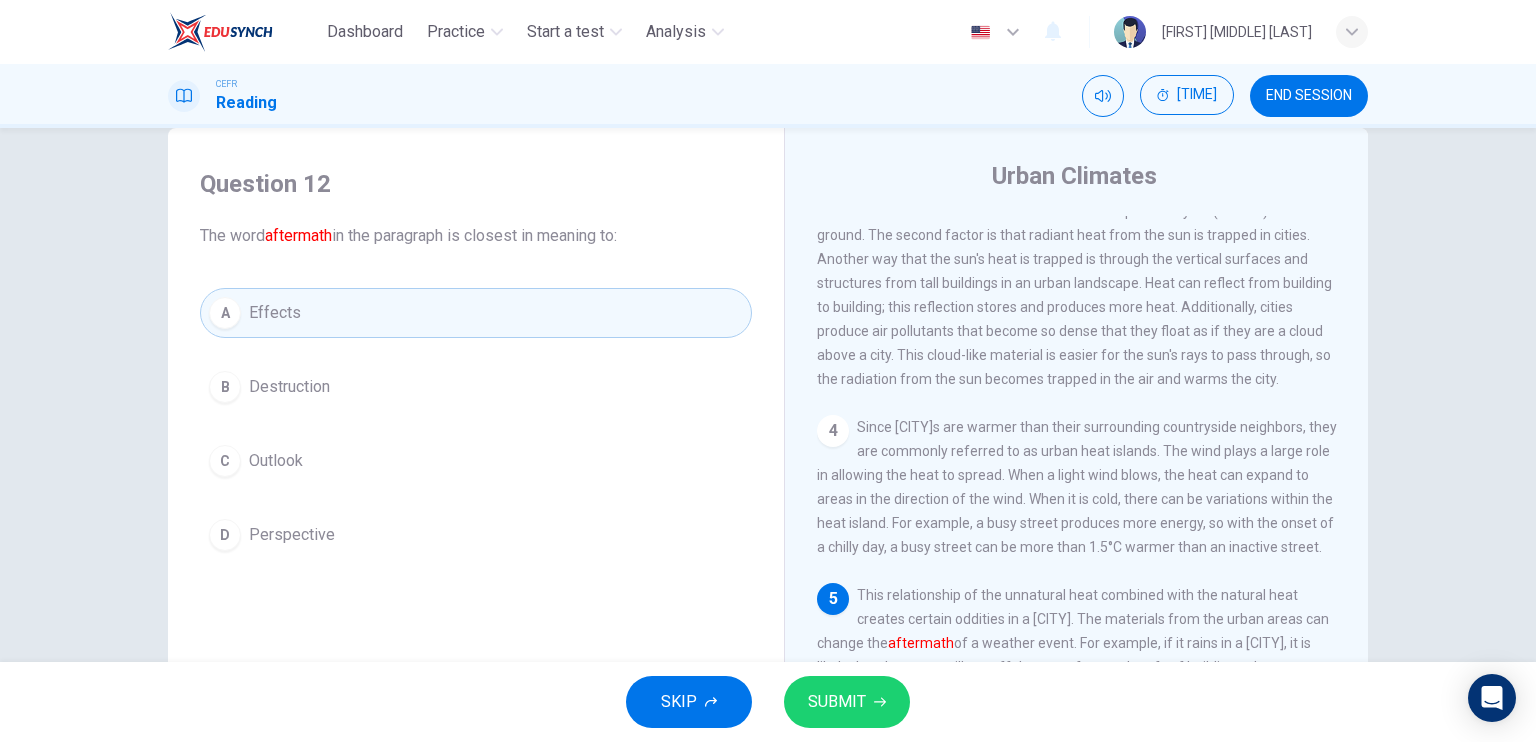 click on "SUBMIT" at bounding box center [847, 702] 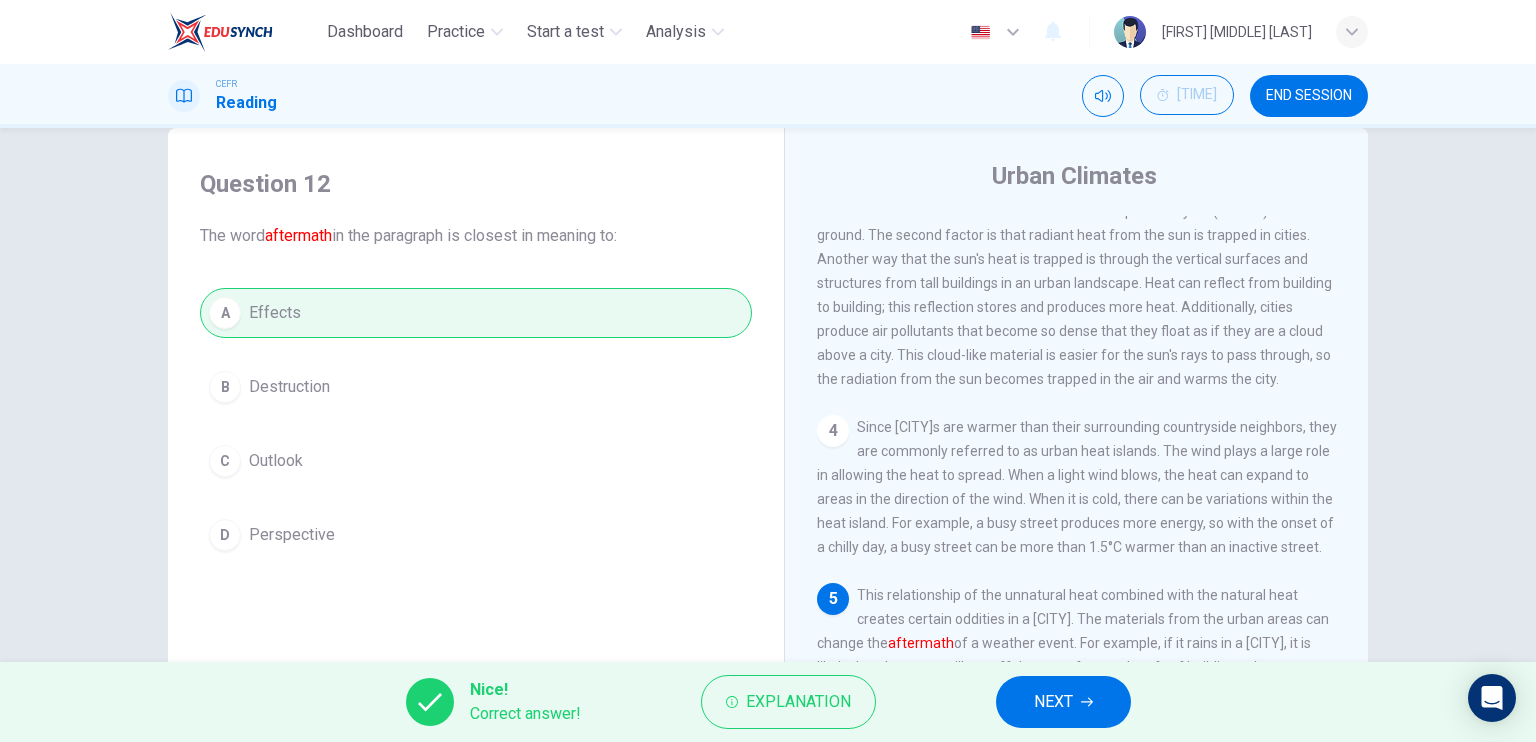 click on "NEXT" at bounding box center [1053, 702] 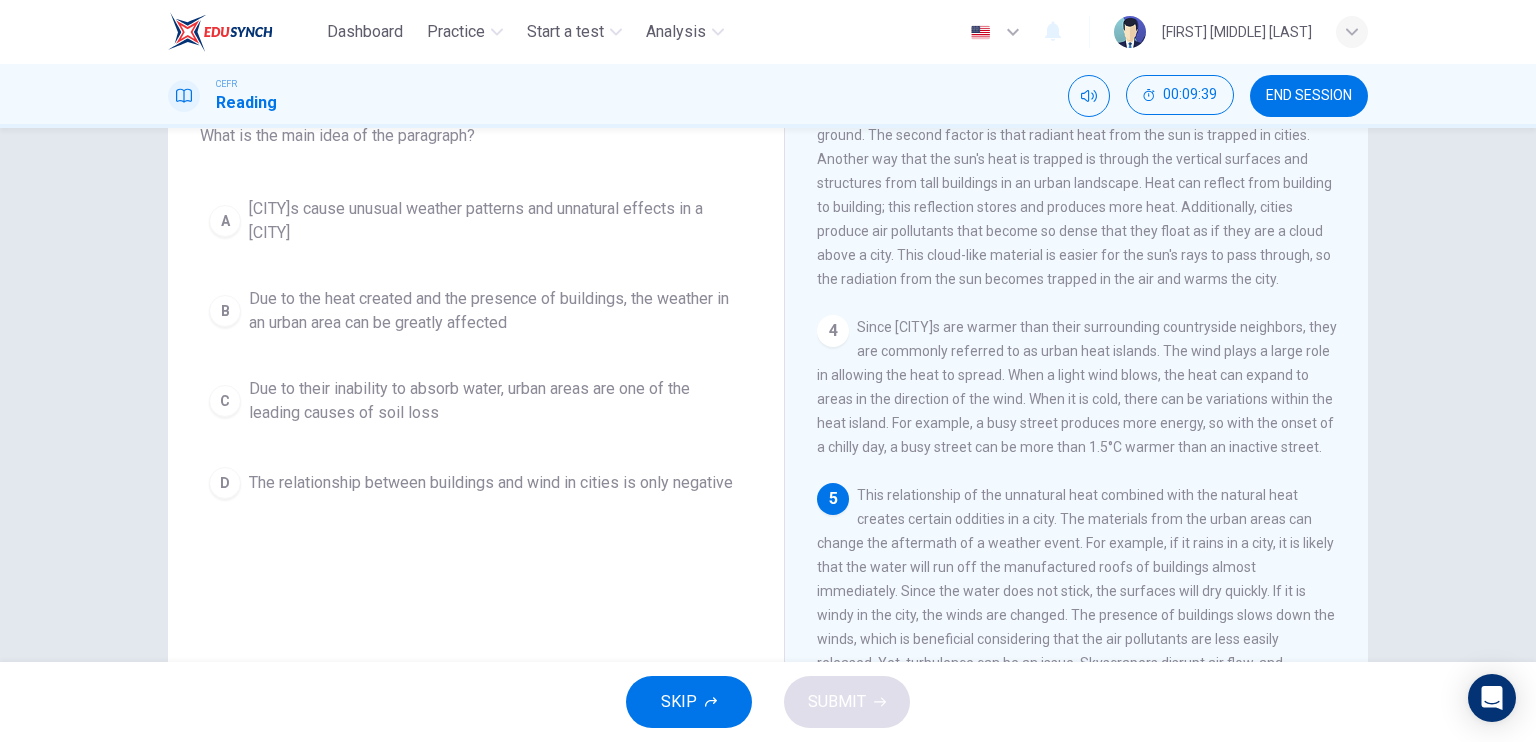 scroll, scrollTop: 40, scrollLeft: 0, axis: vertical 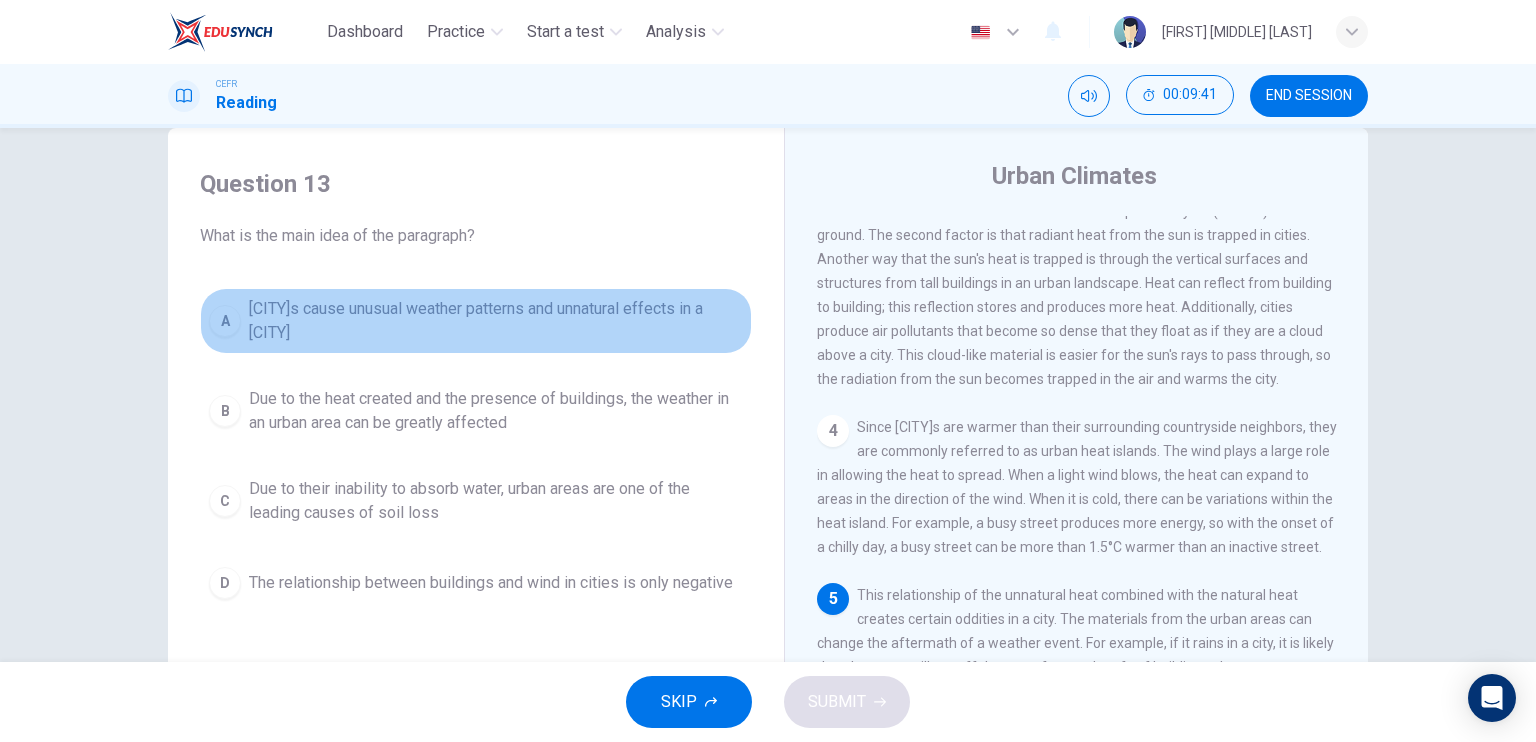 click on "[CITY]s cause unusual weather patterns and unnatural effects in a [CITY]" at bounding box center (496, 321) 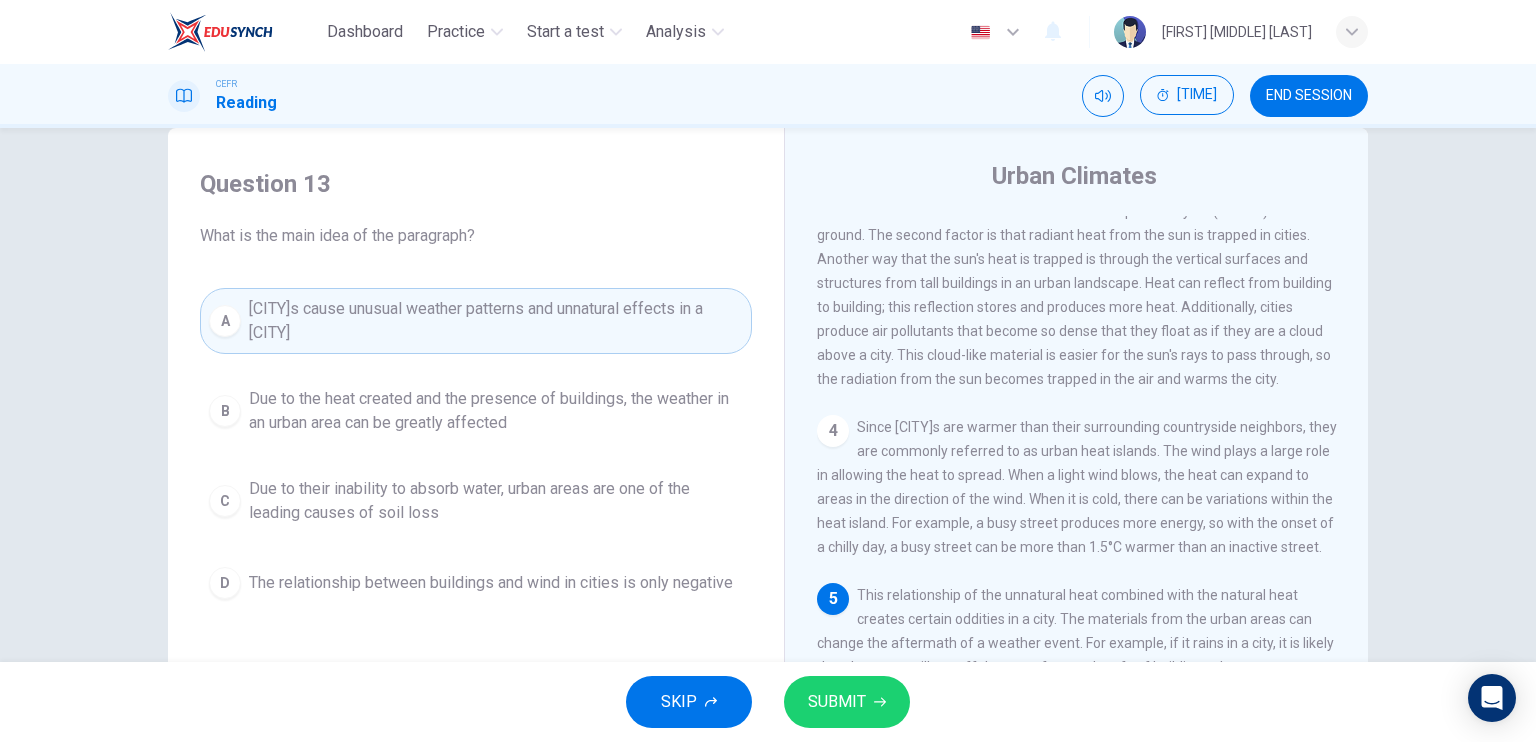 click on "SUBMIT" at bounding box center [837, 702] 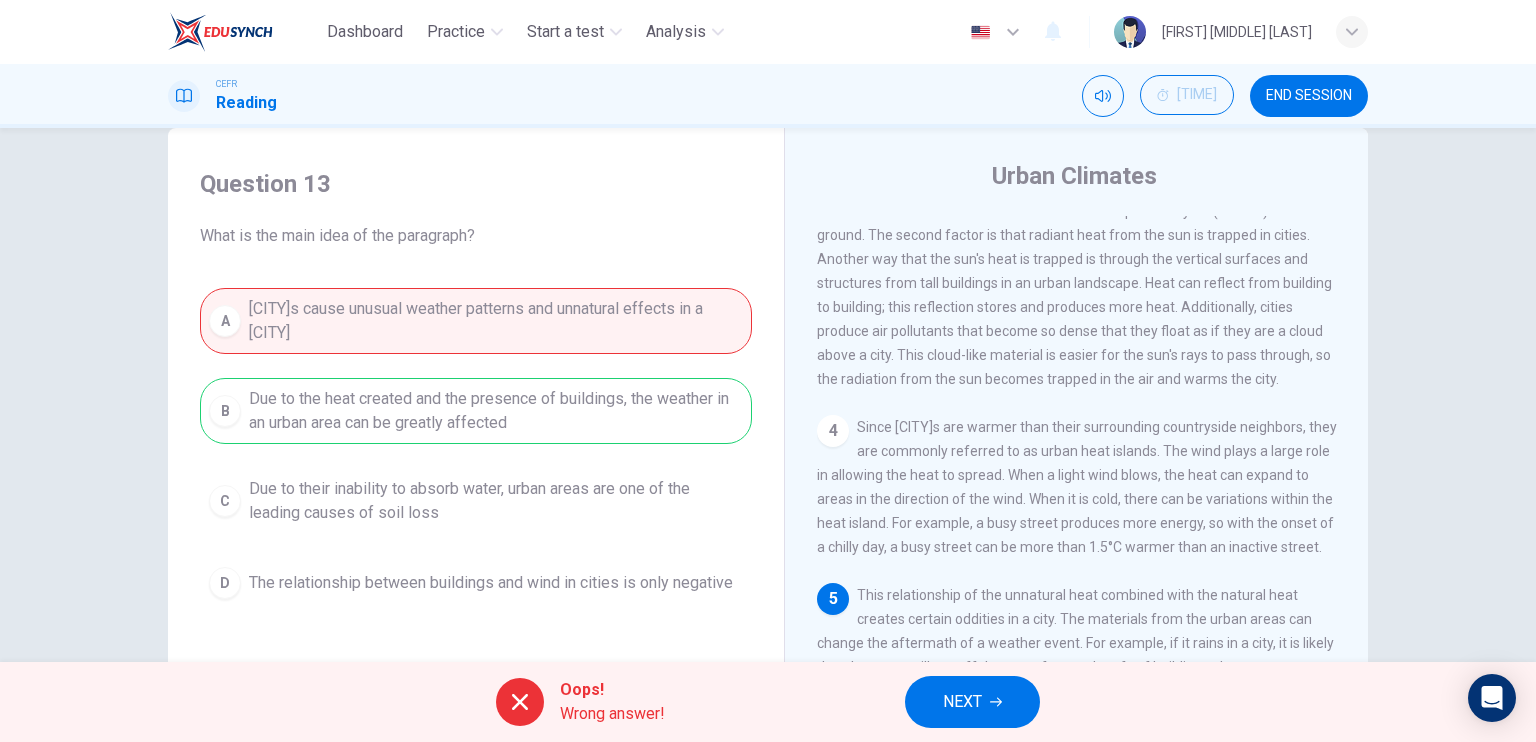 click on "NEXT" at bounding box center [972, 702] 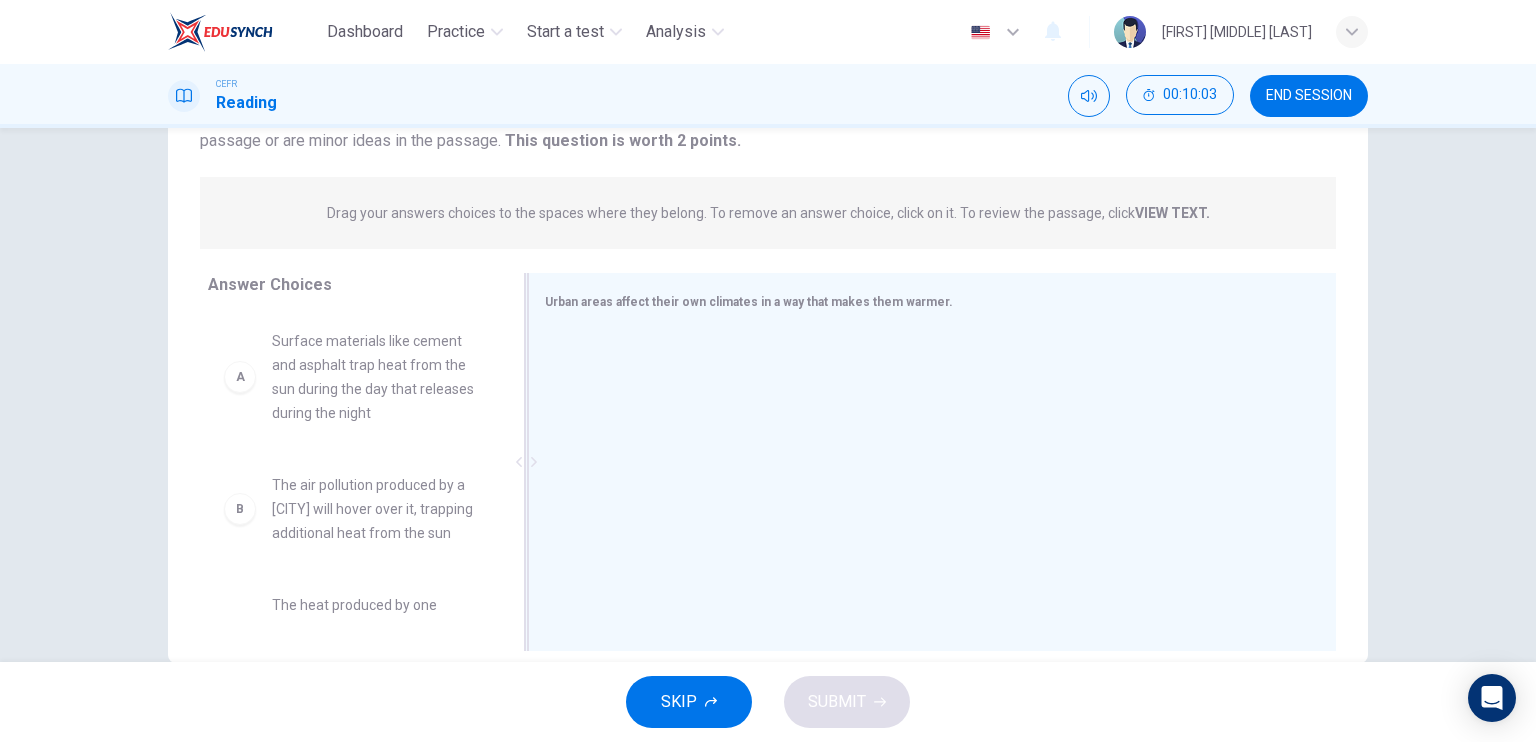 scroll, scrollTop: 240, scrollLeft: 0, axis: vertical 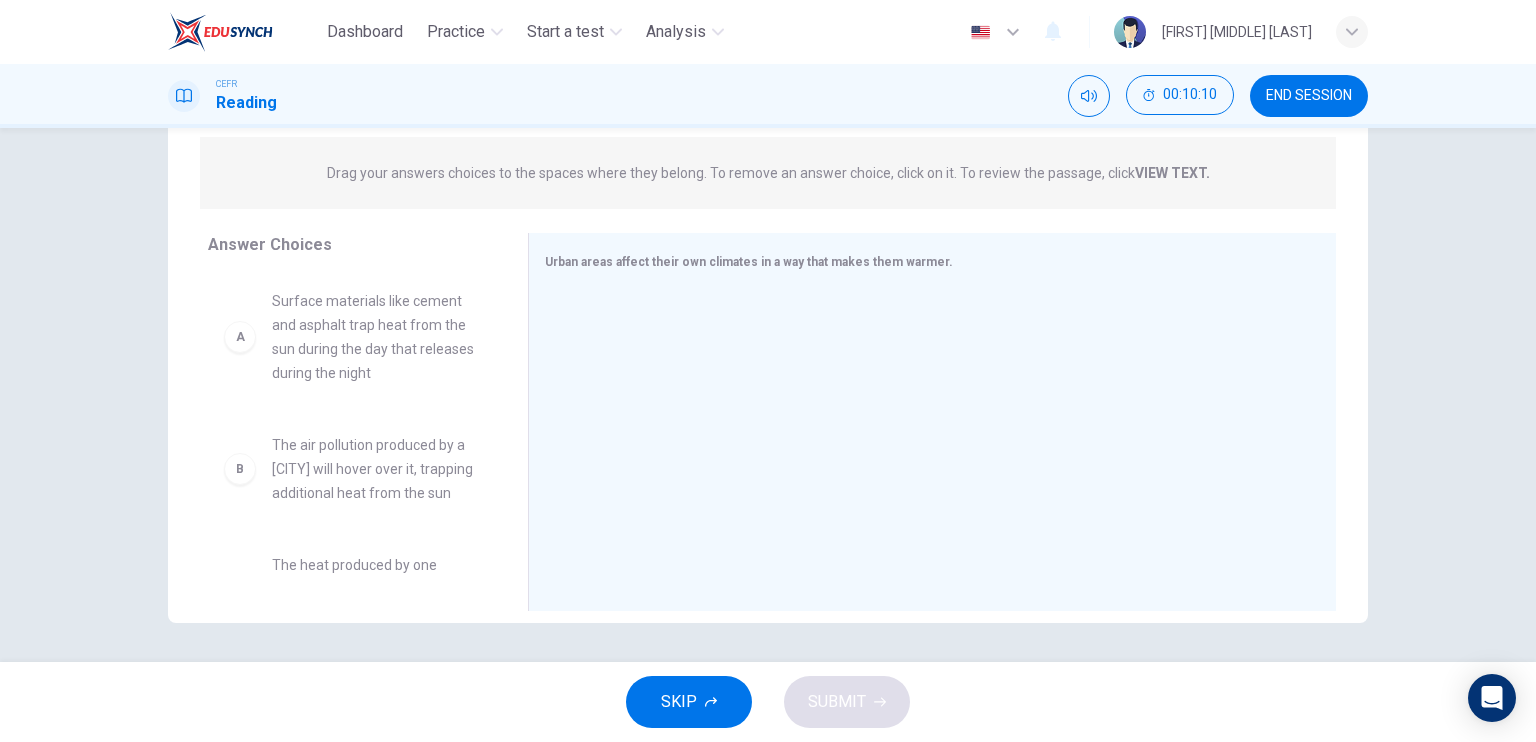 click on "Surface materials like cement and asphalt trap heat from the sun during the day that releases during the night" at bounding box center (376, 337) 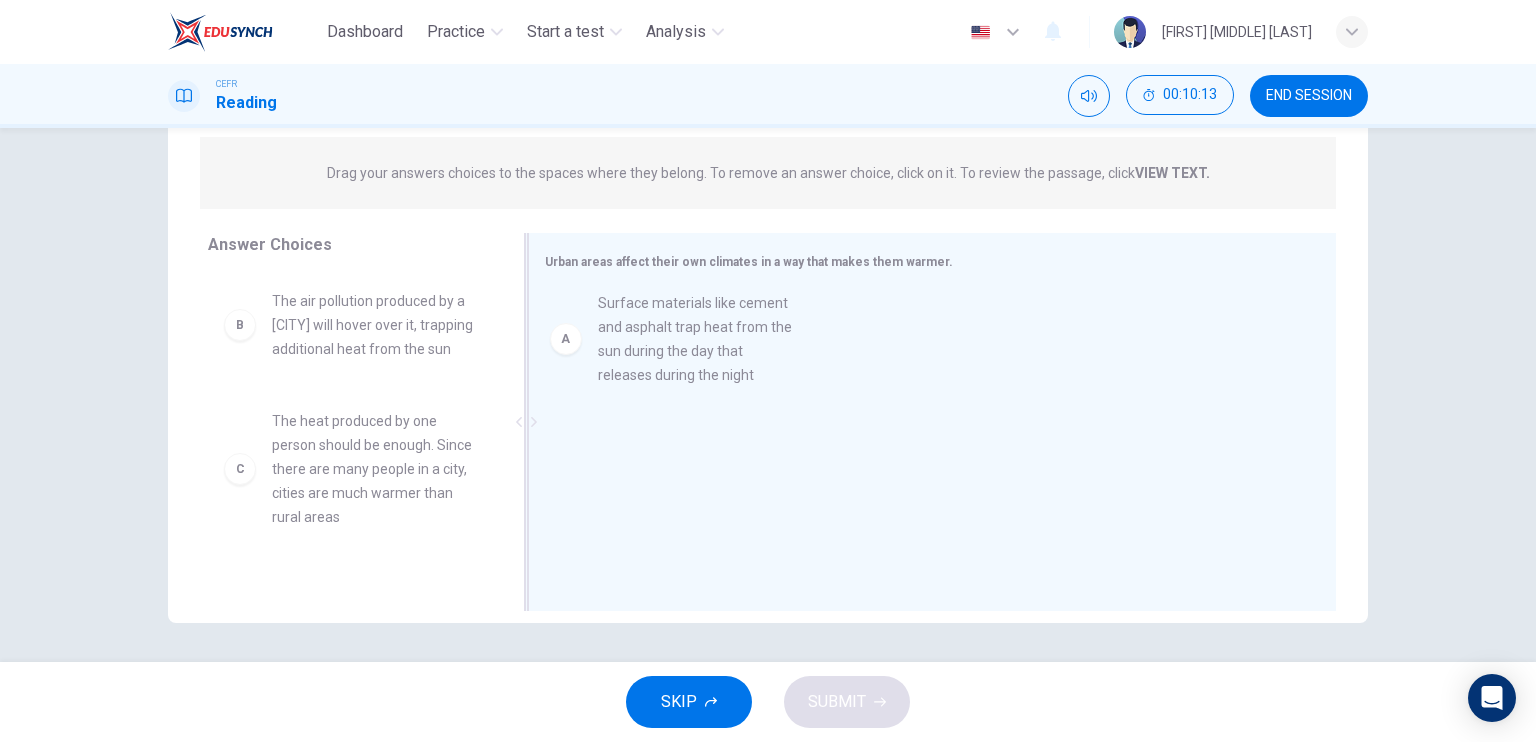 drag, startPoint x: 441, startPoint y: 344, endPoint x: 597, endPoint y: 343, distance: 156.0032 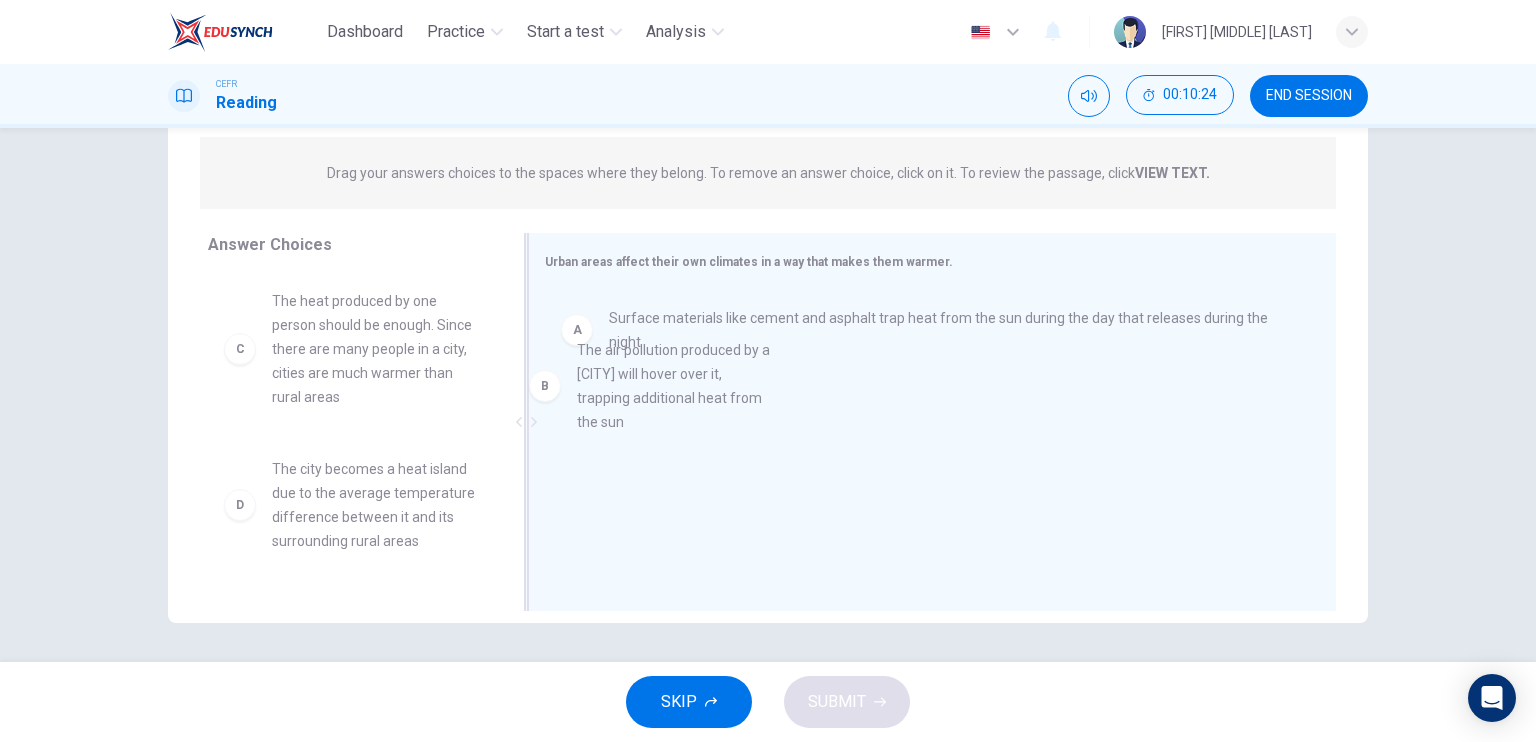 drag, startPoint x: 376, startPoint y: 339, endPoint x: 696, endPoint y: 397, distance: 325.21378 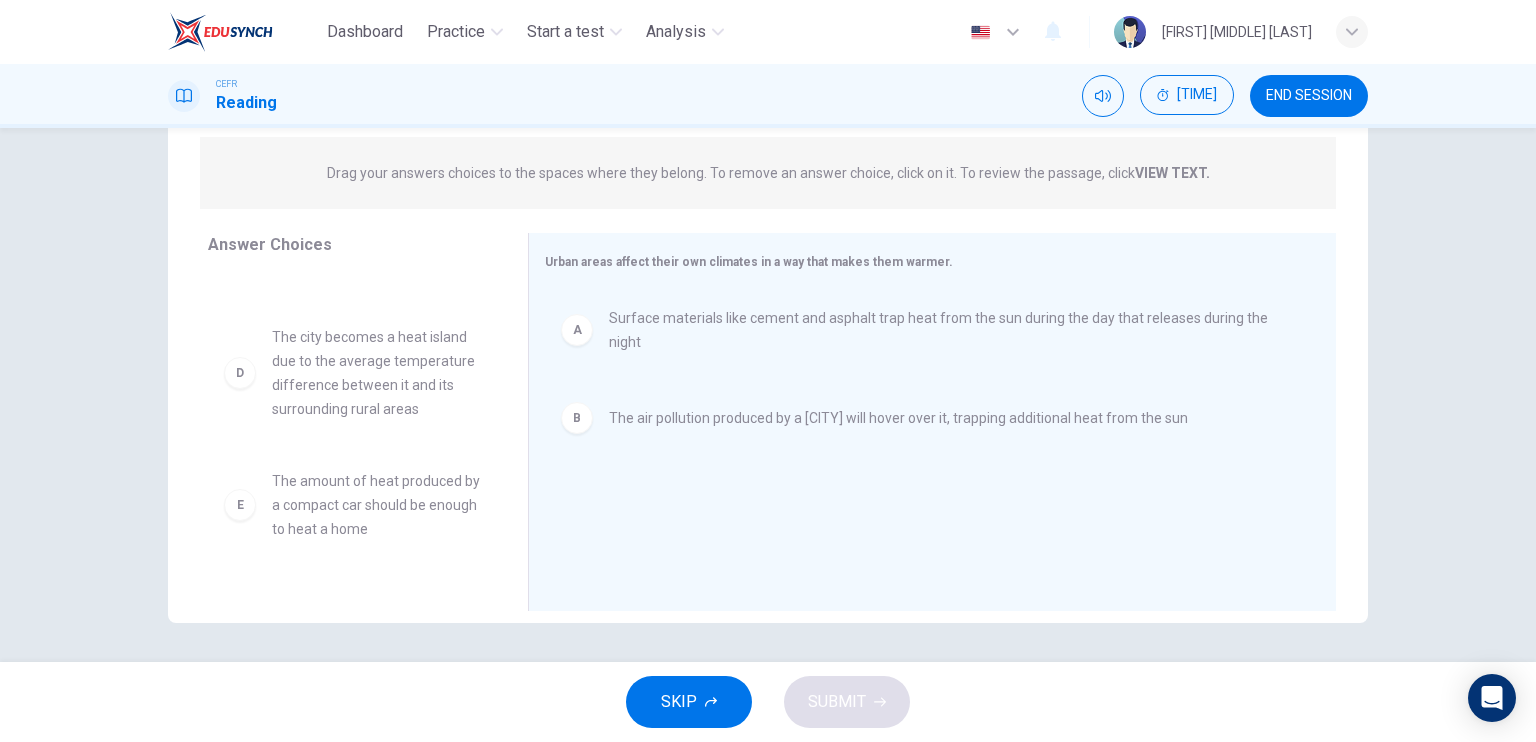 scroll, scrollTop: 100, scrollLeft: 0, axis: vertical 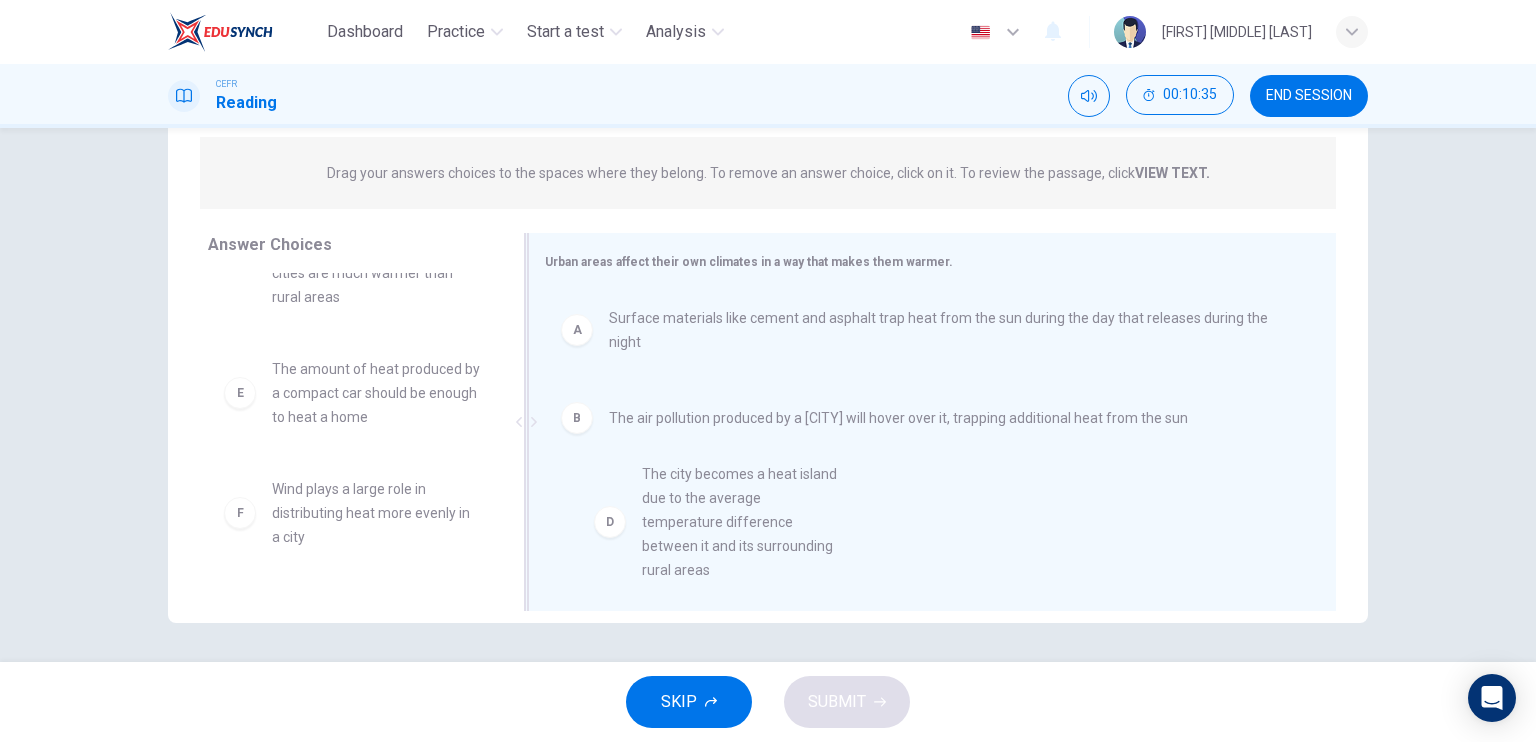 drag, startPoint x: 378, startPoint y: 425, endPoint x: 764, endPoint y: 537, distance: 401.92038 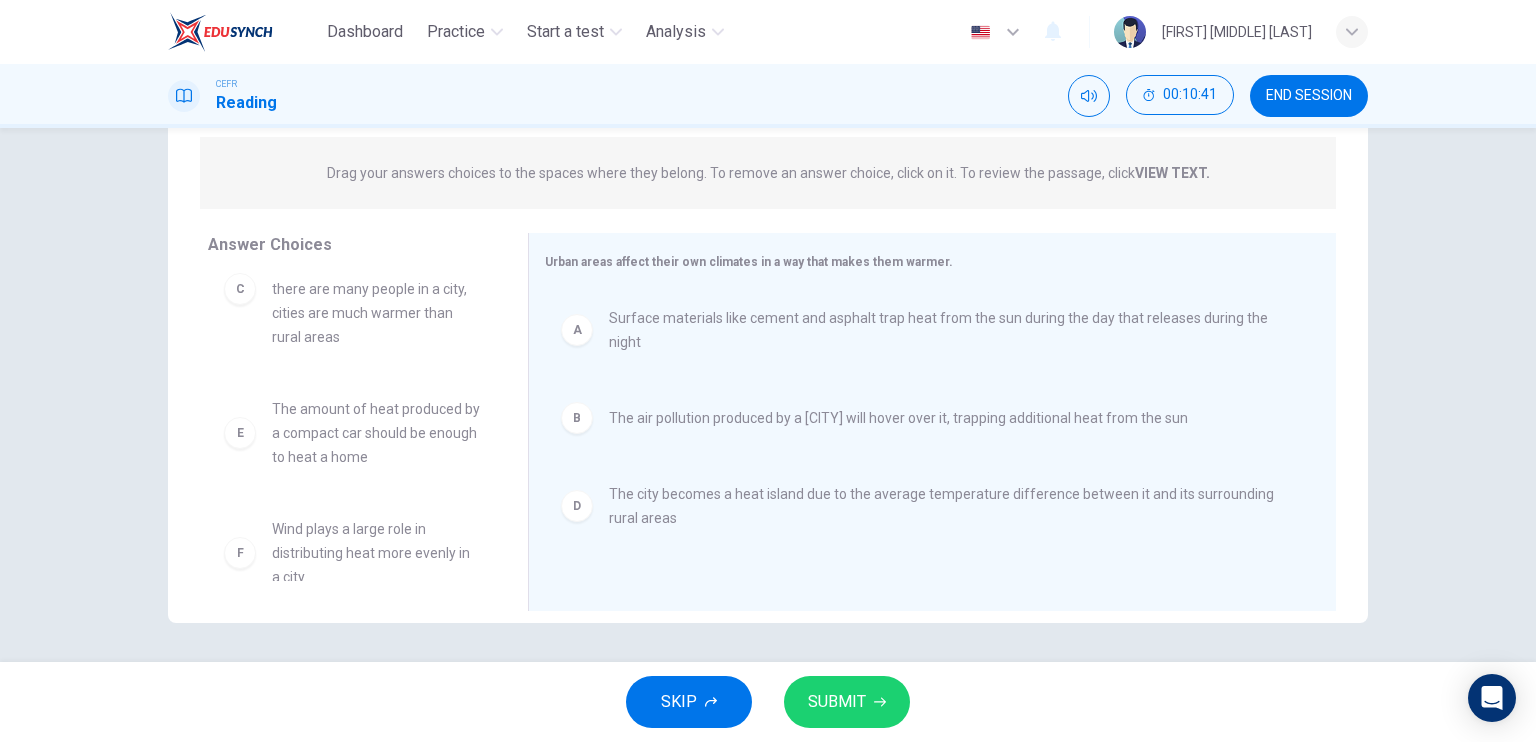 scroll, scrollTop: 84, scrollLeft: 0, axis: vertical 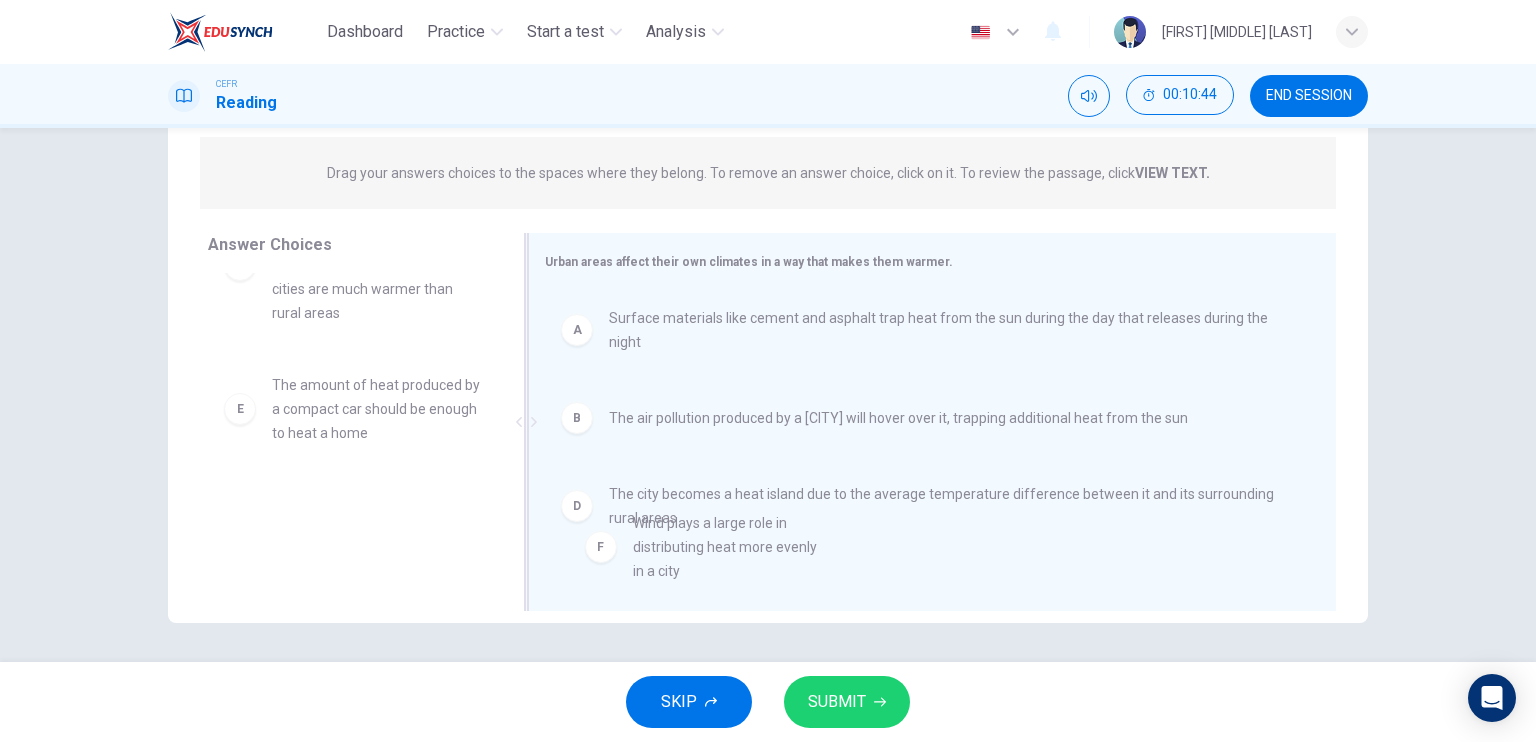 drag, startPoint x: 402, startPoint y: 545, endPoint x: 779, endPoint y: 566, distance: 377.58444 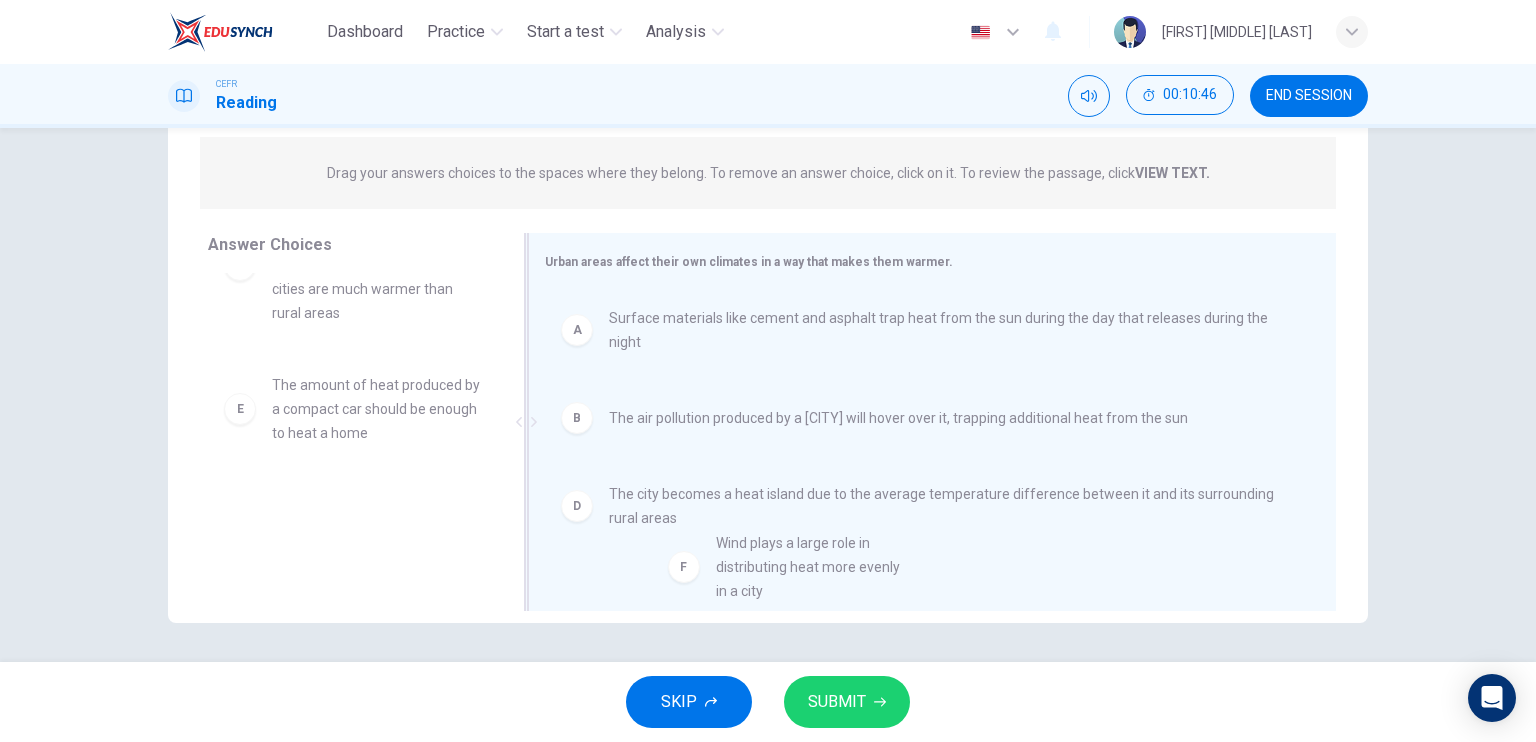 drag, startPoint x: 392, startPoint y: 528, endPoint x: 848, endPoint y: 570, distance: 457.9301 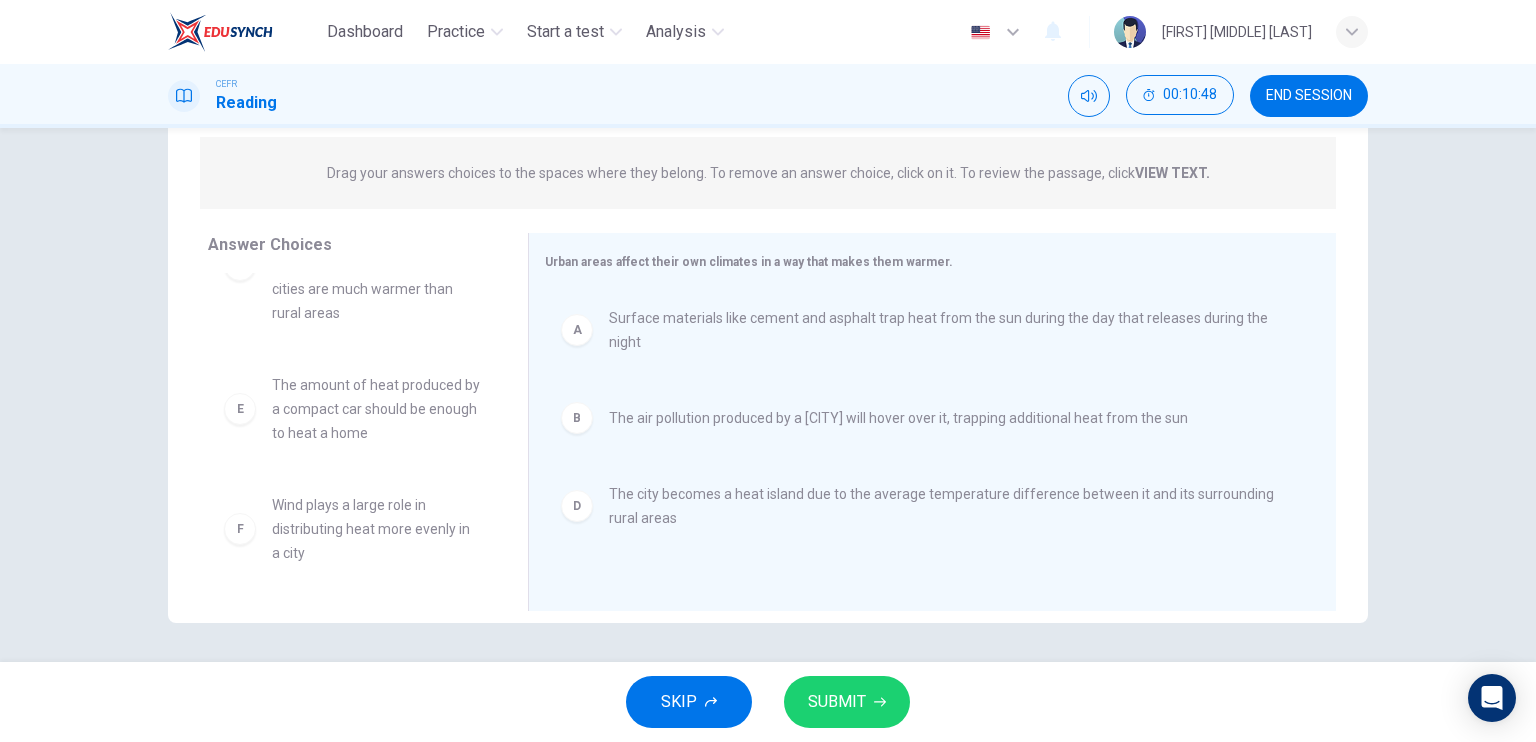 click at bounding box center [880, 702] 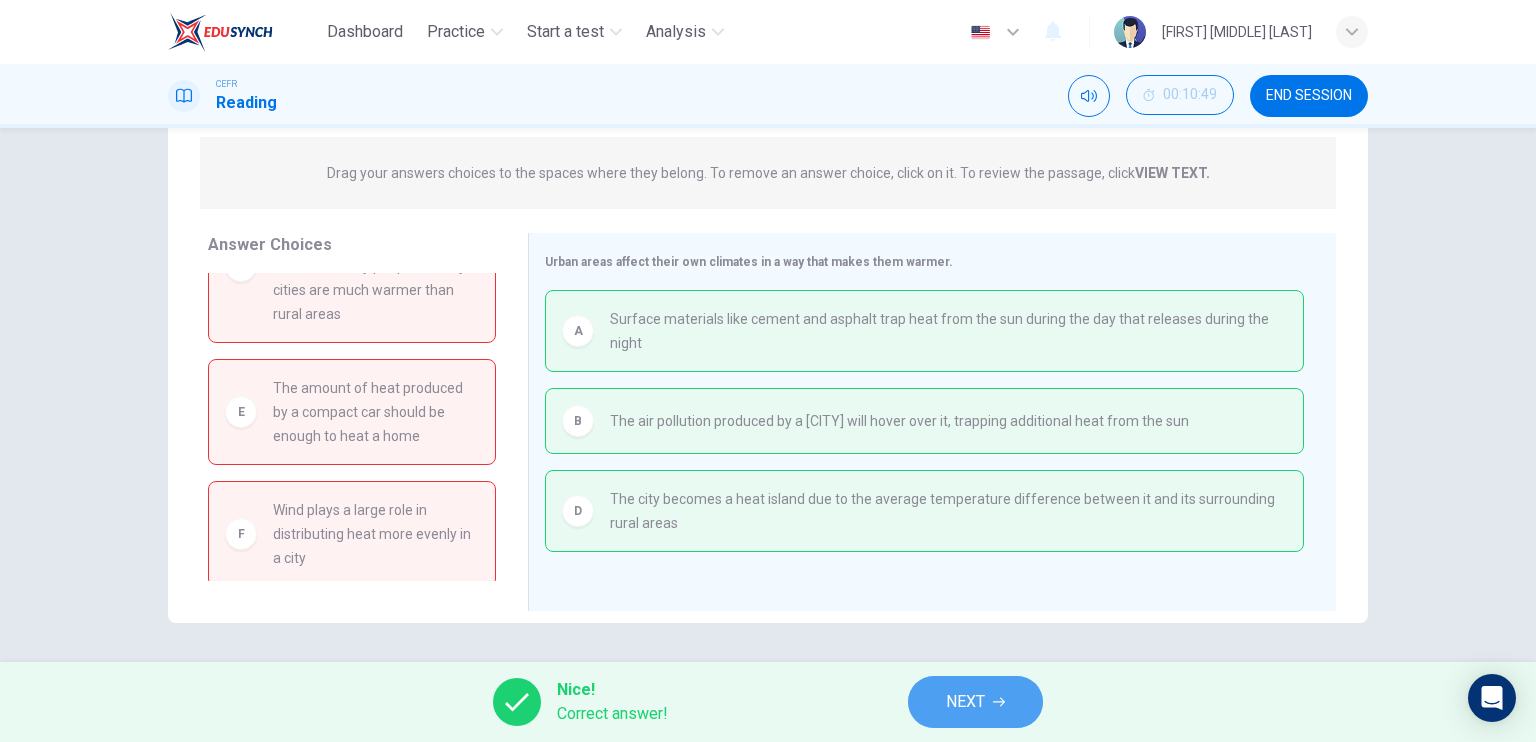 click on "NEXT" at bounding box center [965, 702] 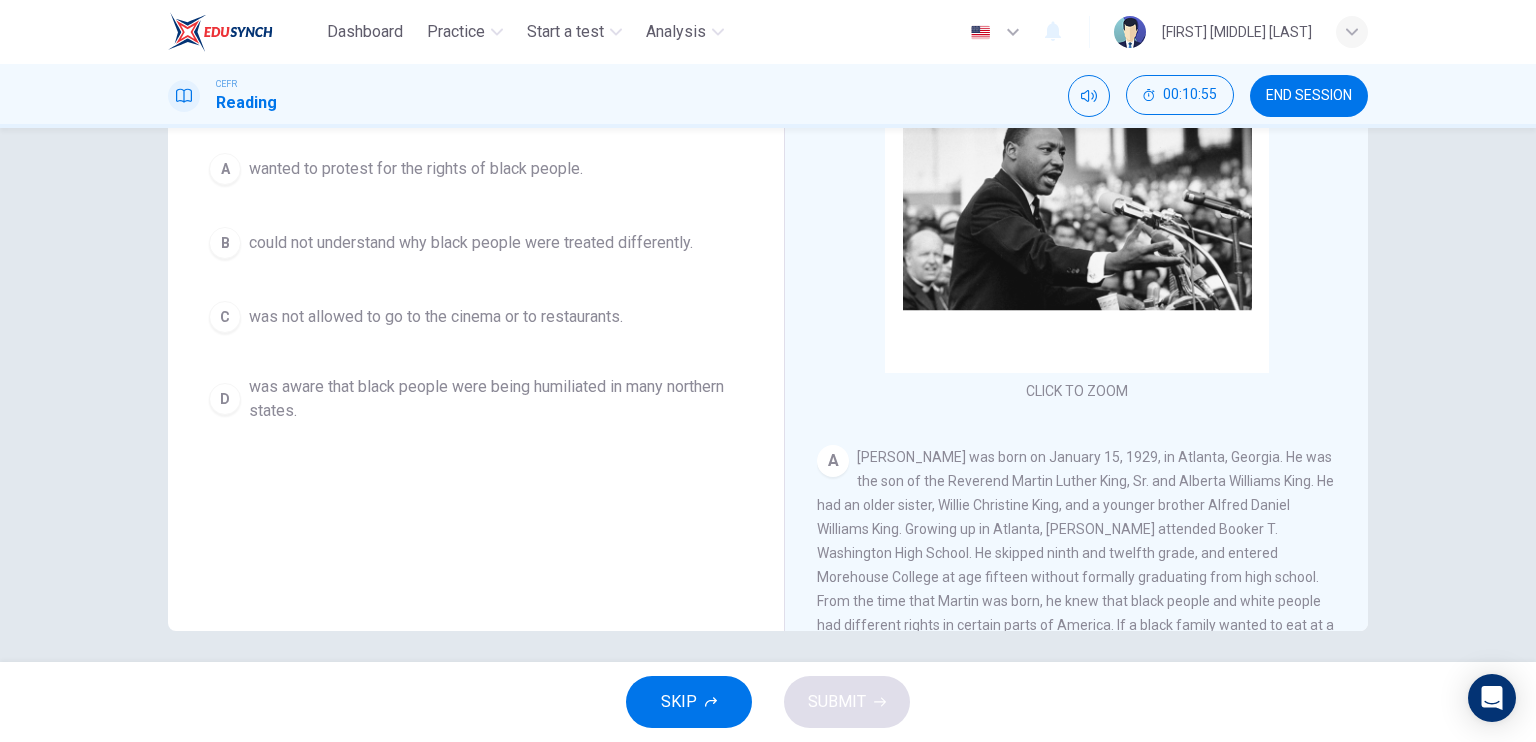 scroll, scrollTop: 240, scrollLeft: 0, axis: vertical 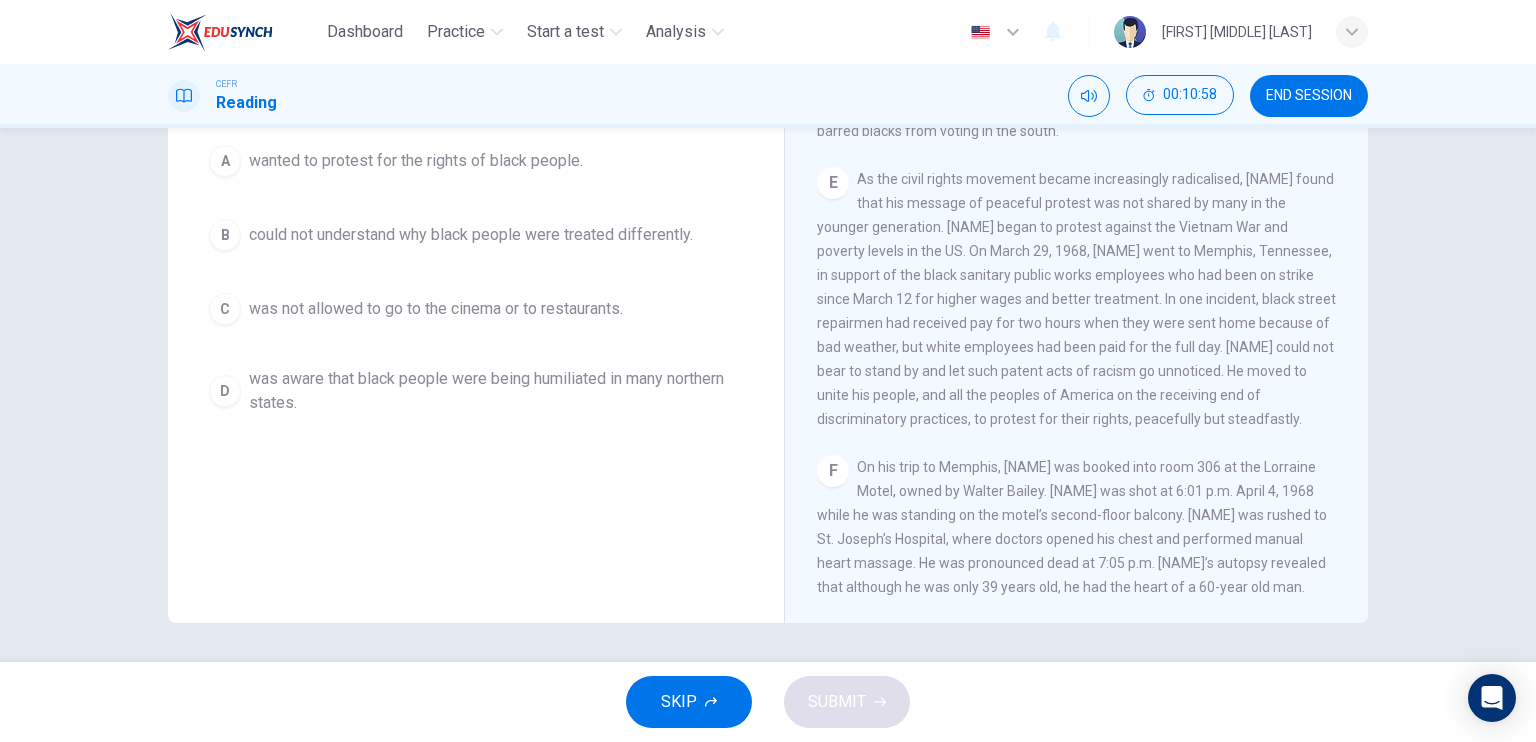 click on "END SESSION" at bounding box center [1309, 96] 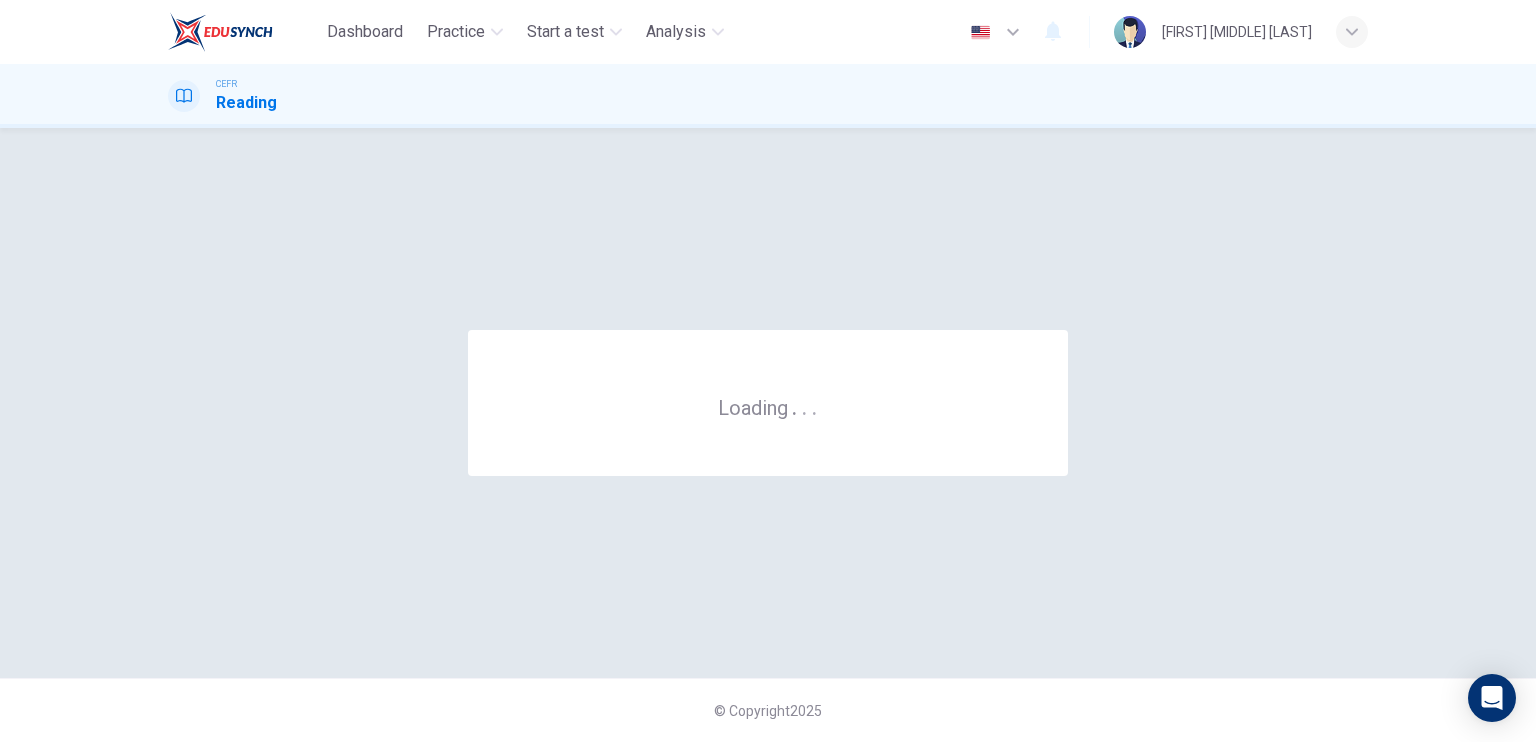 scroll, scrollTop: 0, scrollLeft: 0, axis: both 